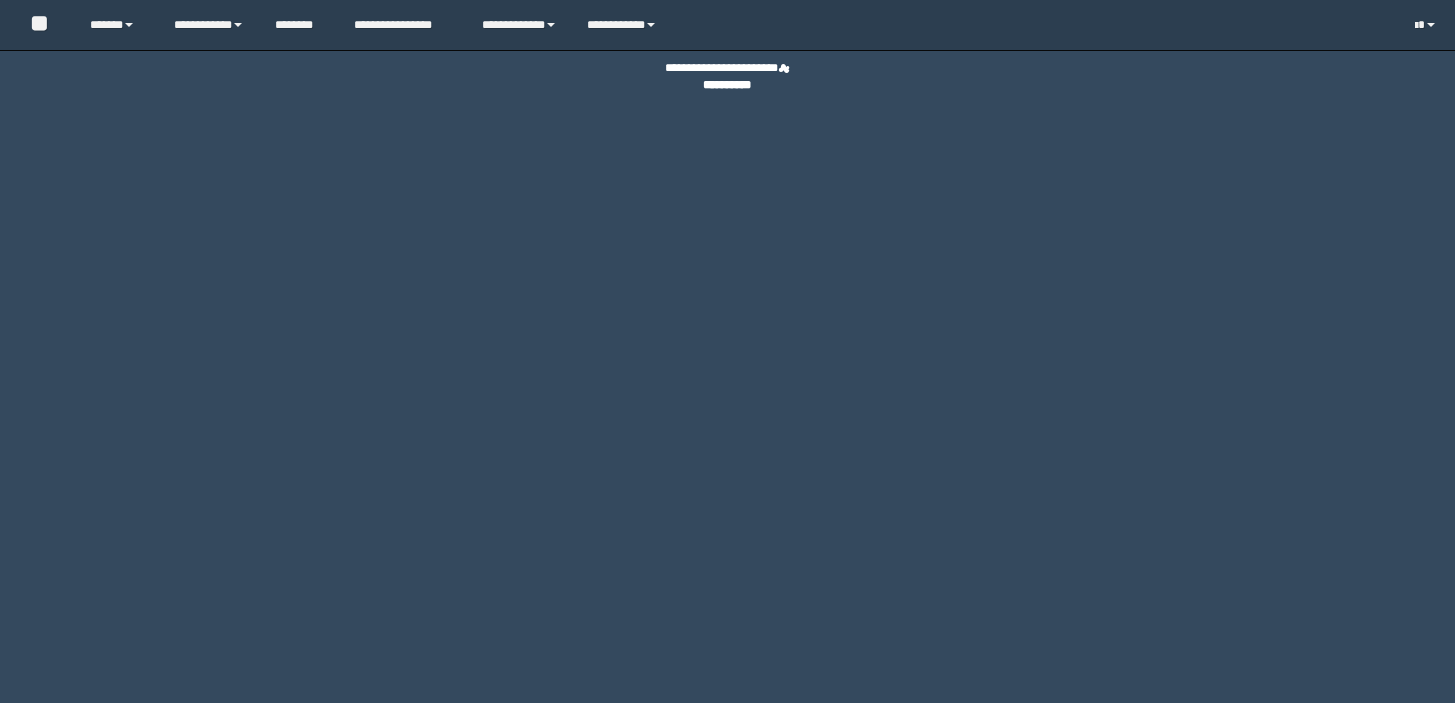 scroll, scrollTop: 0, scrollLeft: 0, axis: both 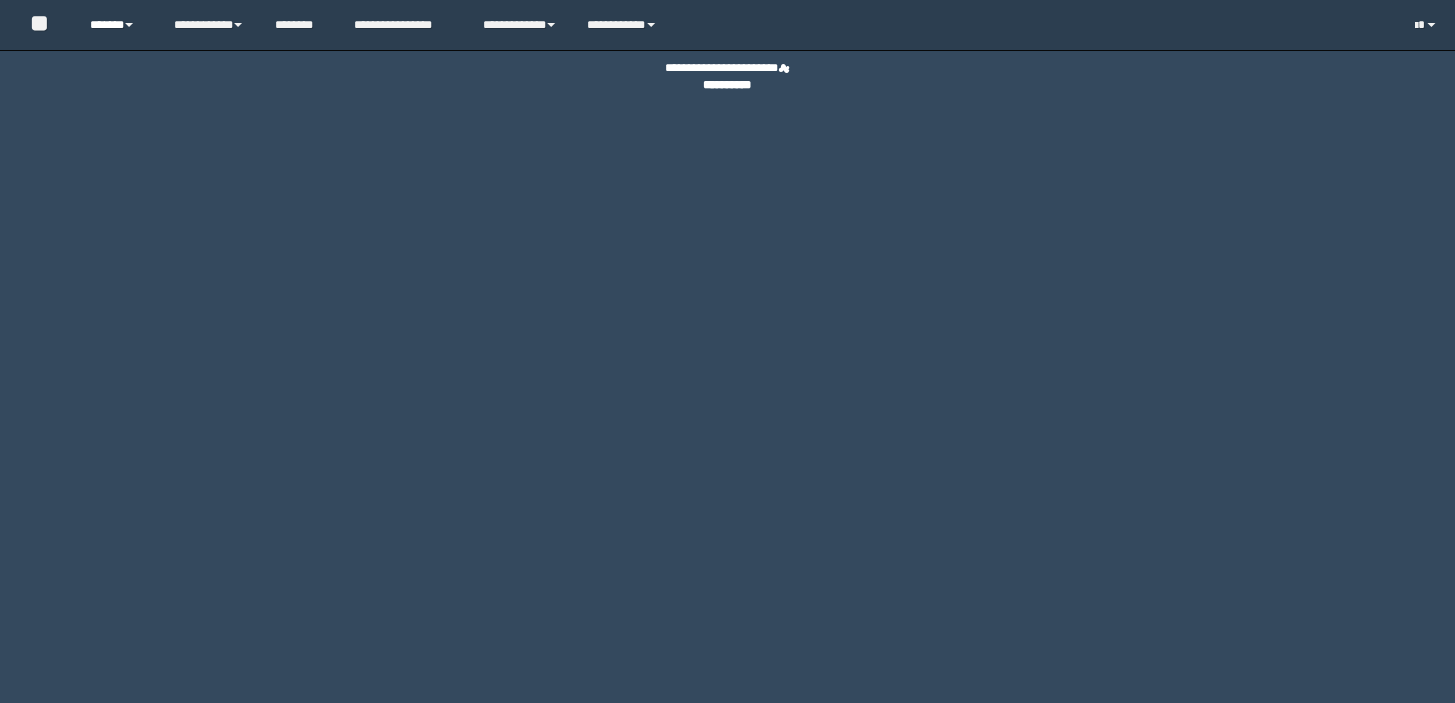 click on "******" at bounding box center (117, 25) 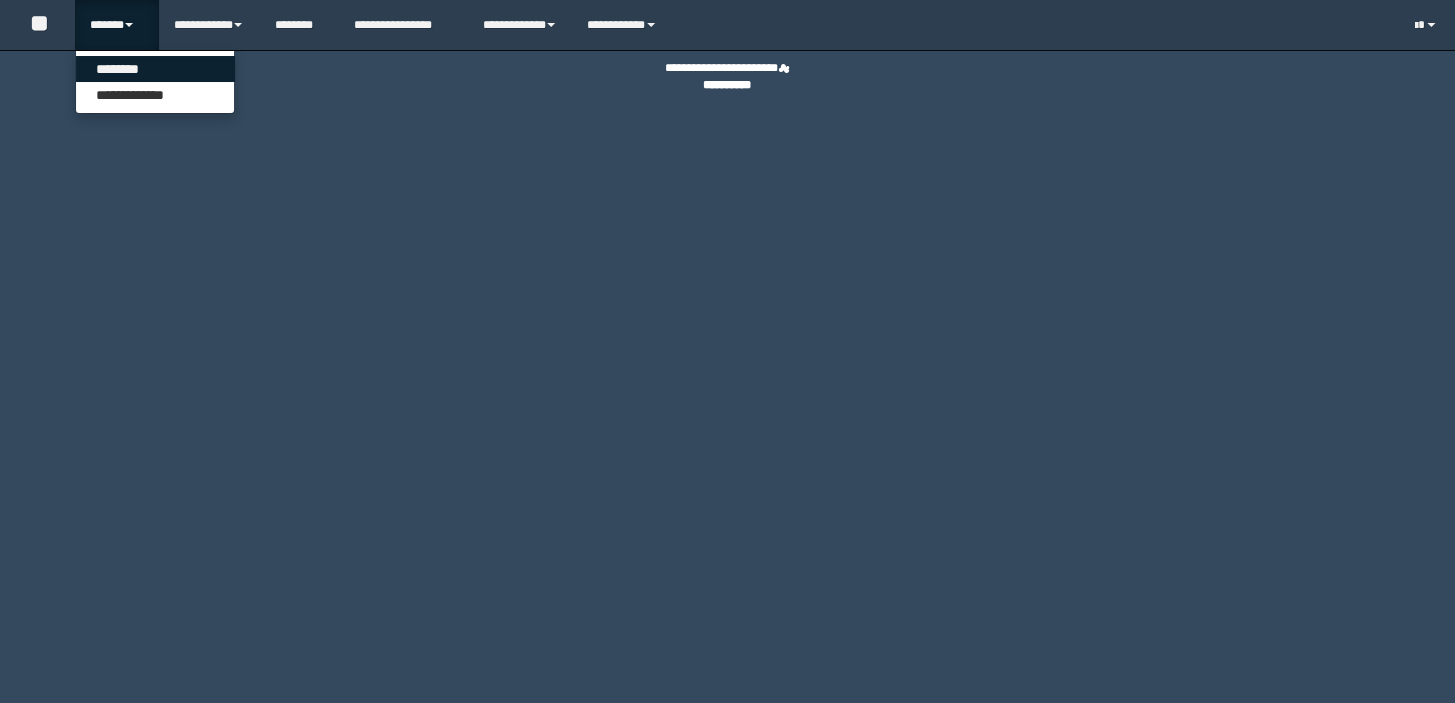 scroll, scrollTop: 0, scrollLeft: 0, axis: both 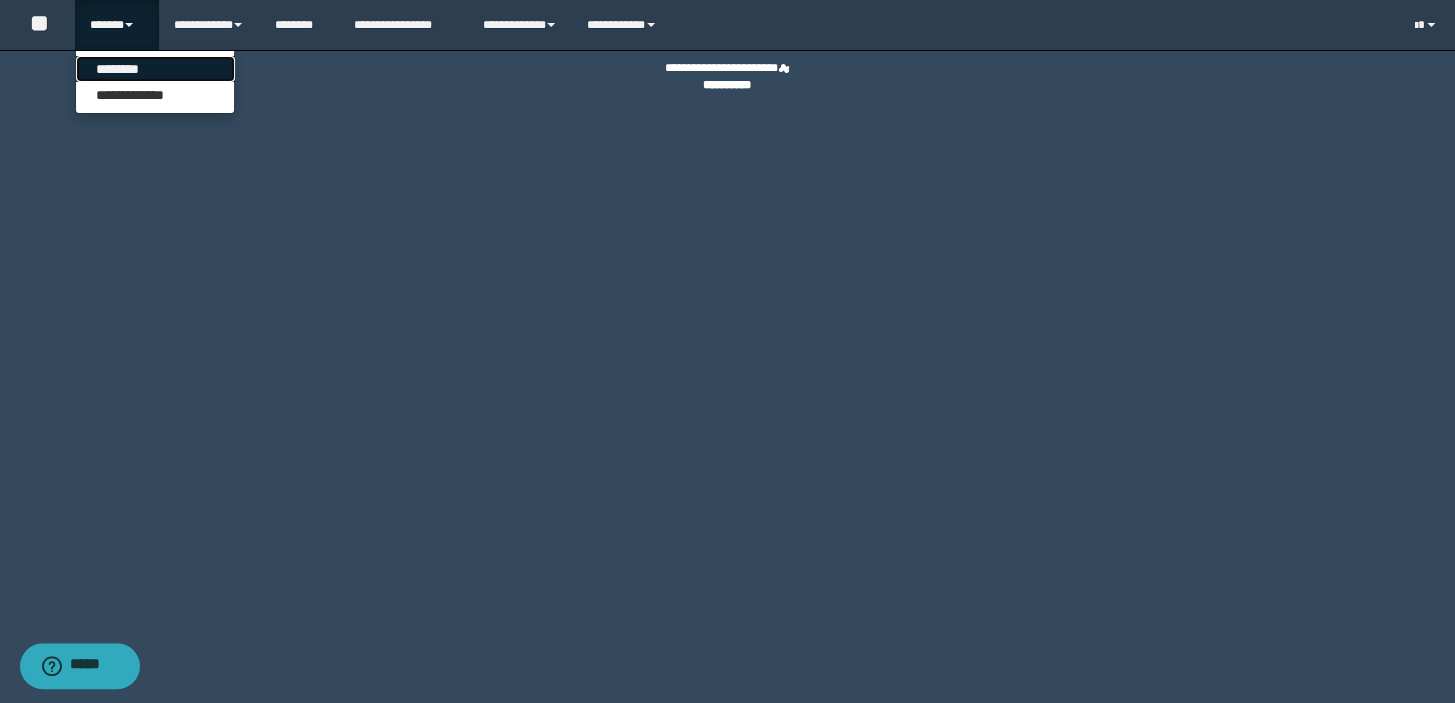 click on "********" at bounding box center [155, 69] 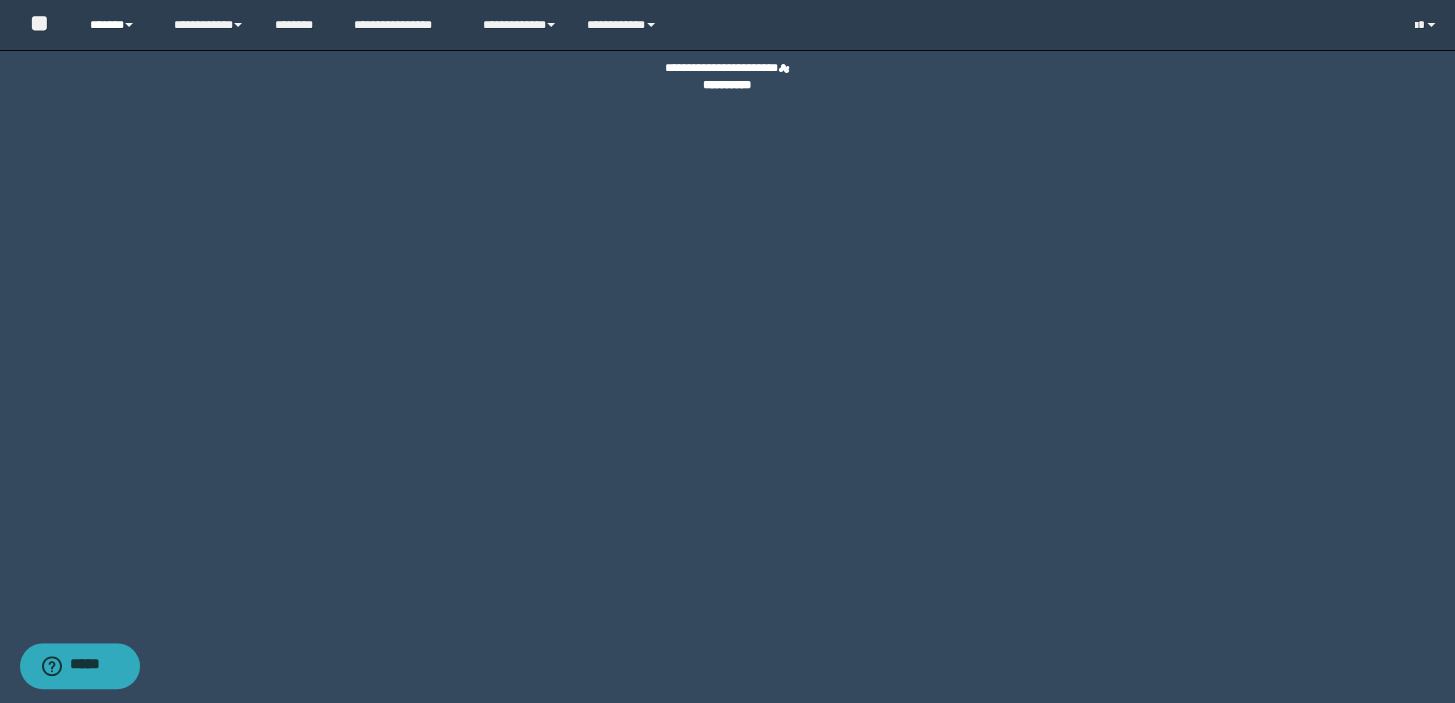 click on "******" at bounding box center (117, 25) 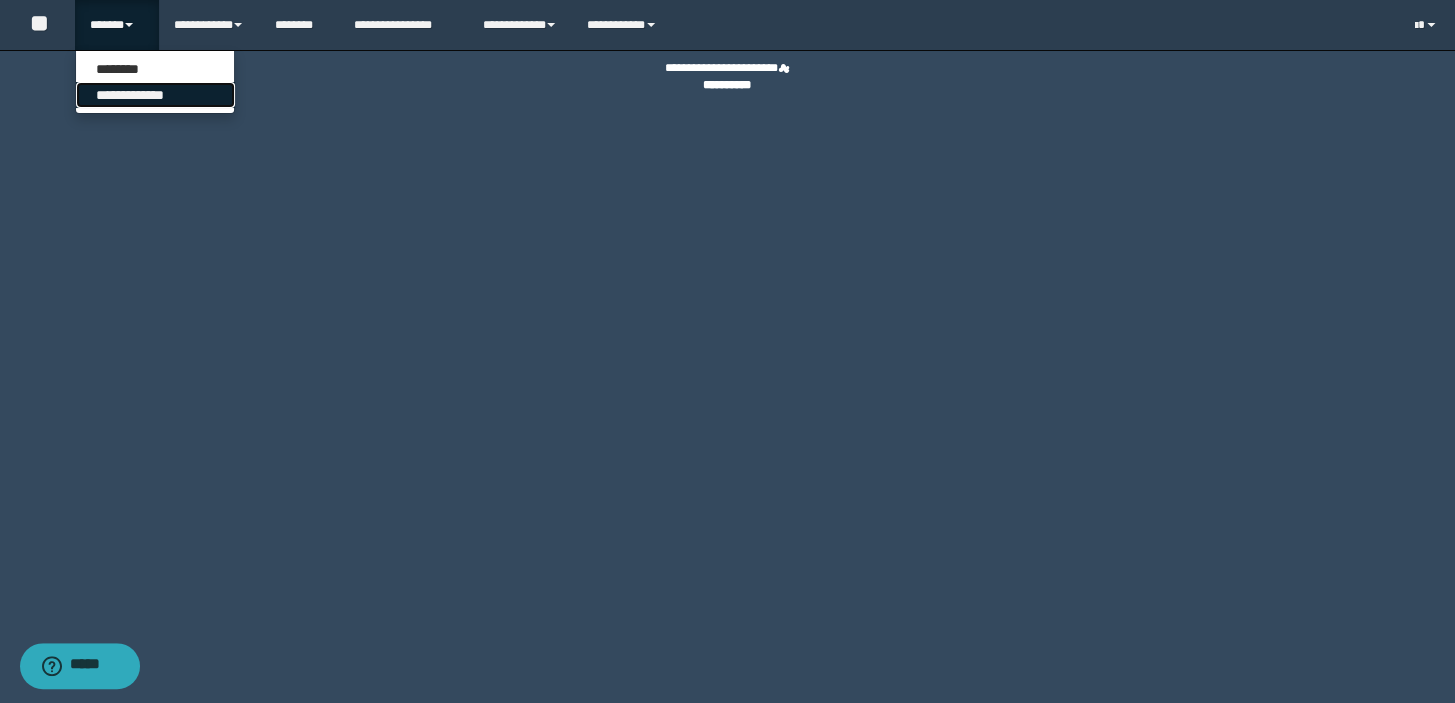 click on "**********" at bounding box center (155, 95) 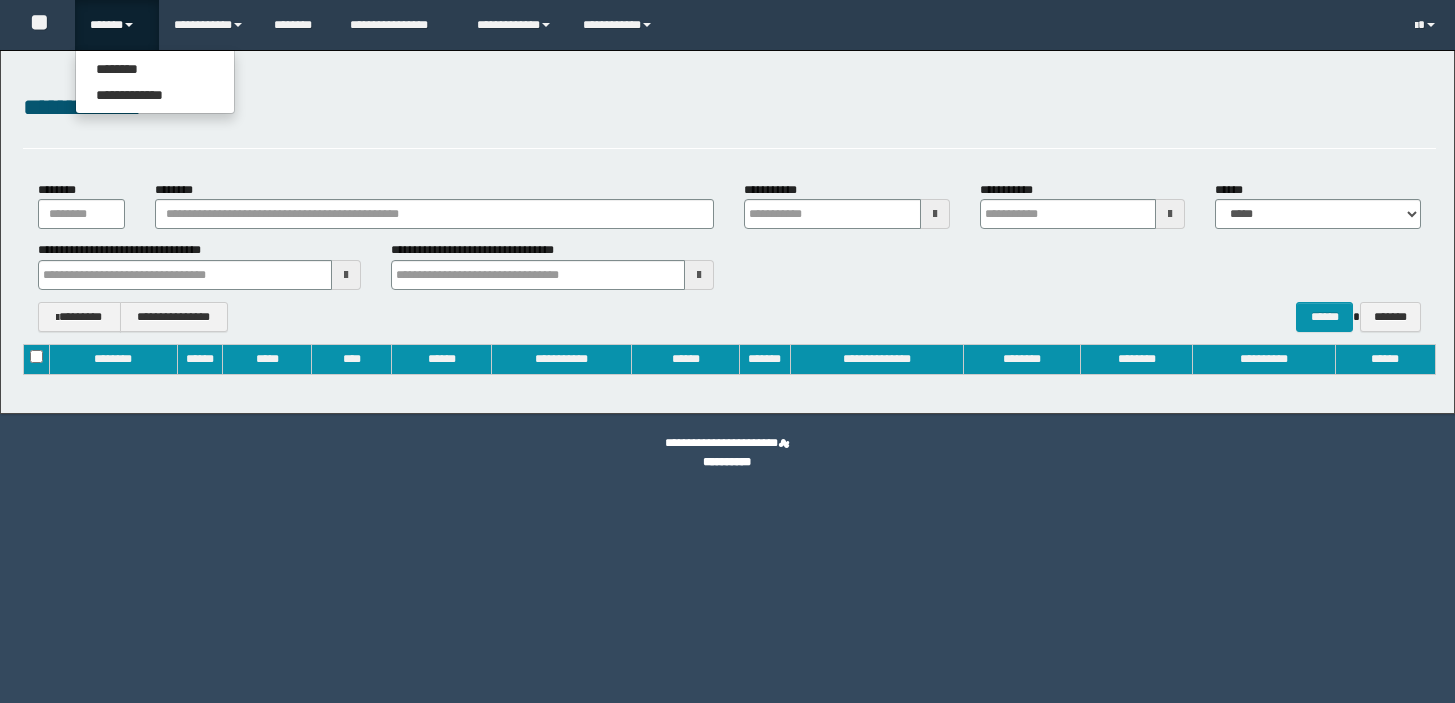 type on "**********" 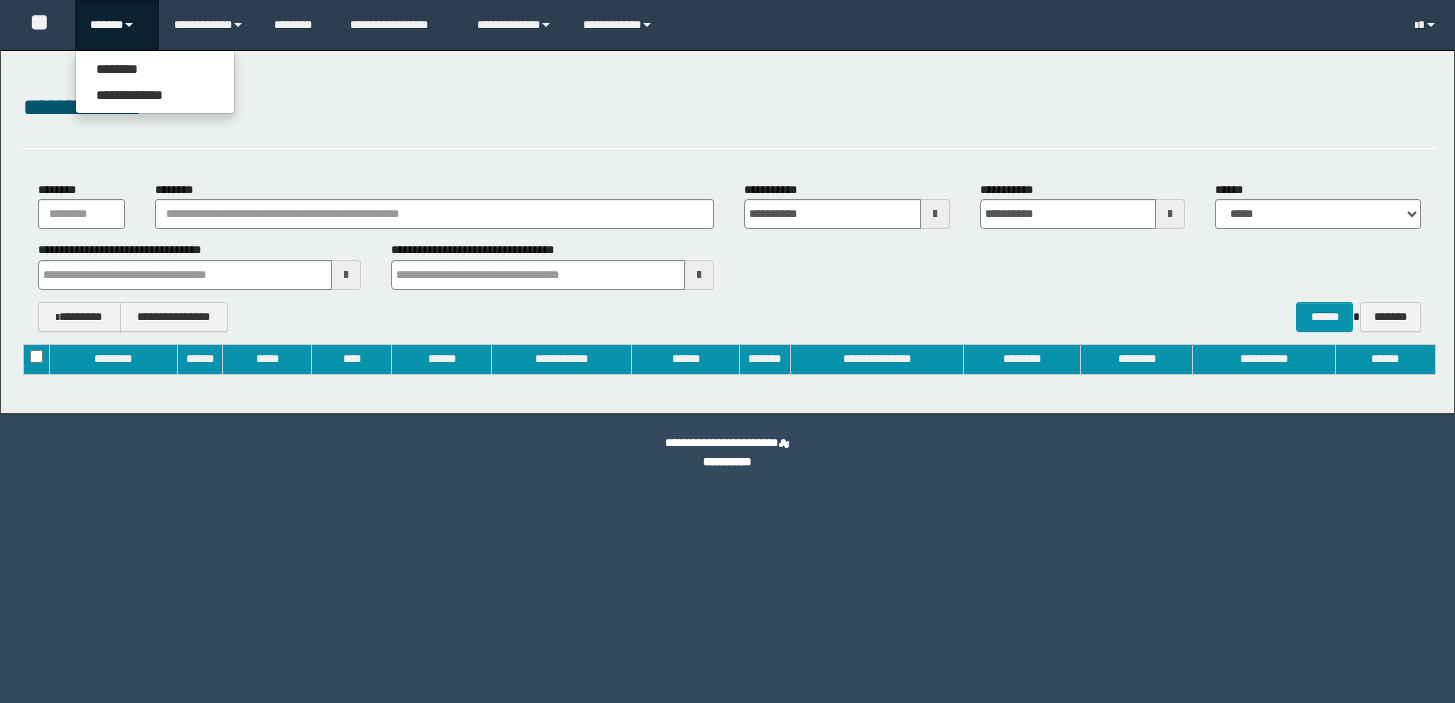 scroll, scrollTop: 0, scrollLeft: 0, axis: both 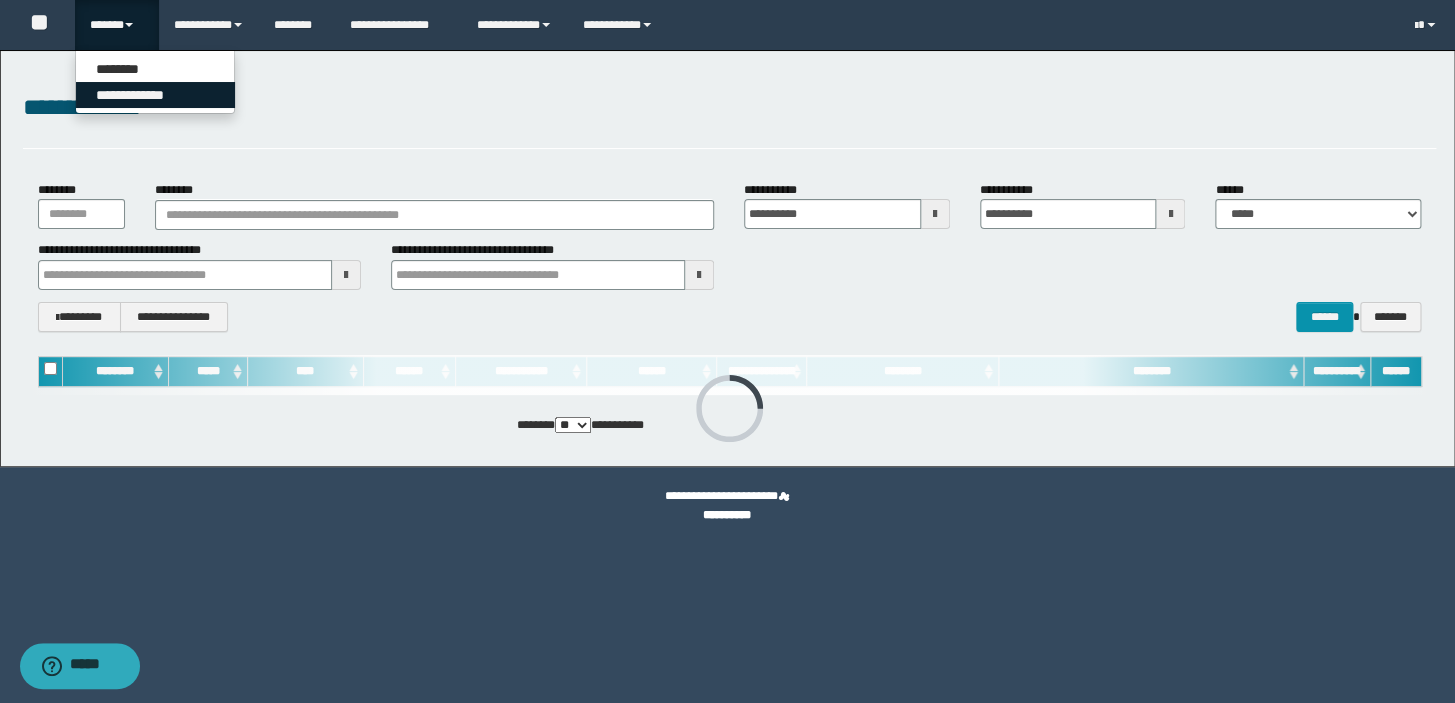 click on "**********" at bounding box center [155, 95] 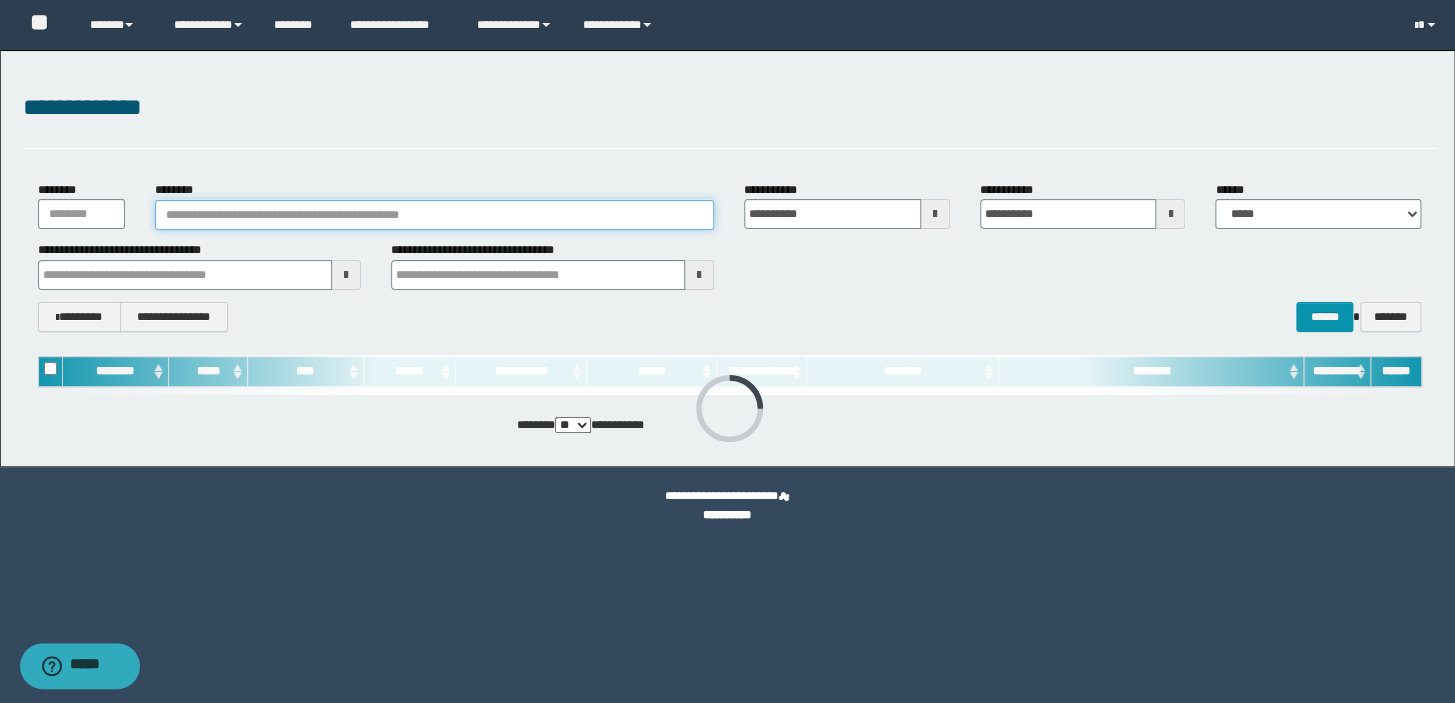 click on "********" at bounding box center [434, 215] 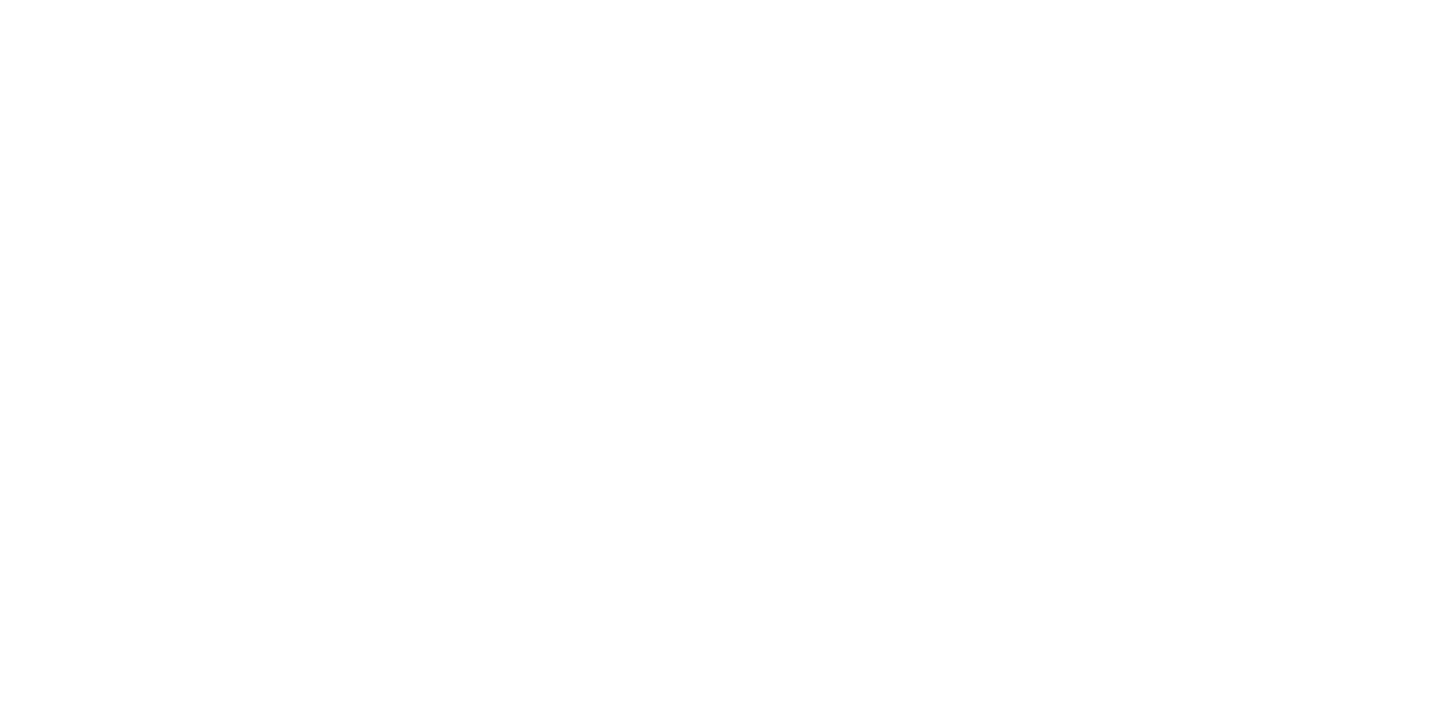 scroll, scrollTop: 0, scrollLeft: 0, axis: both 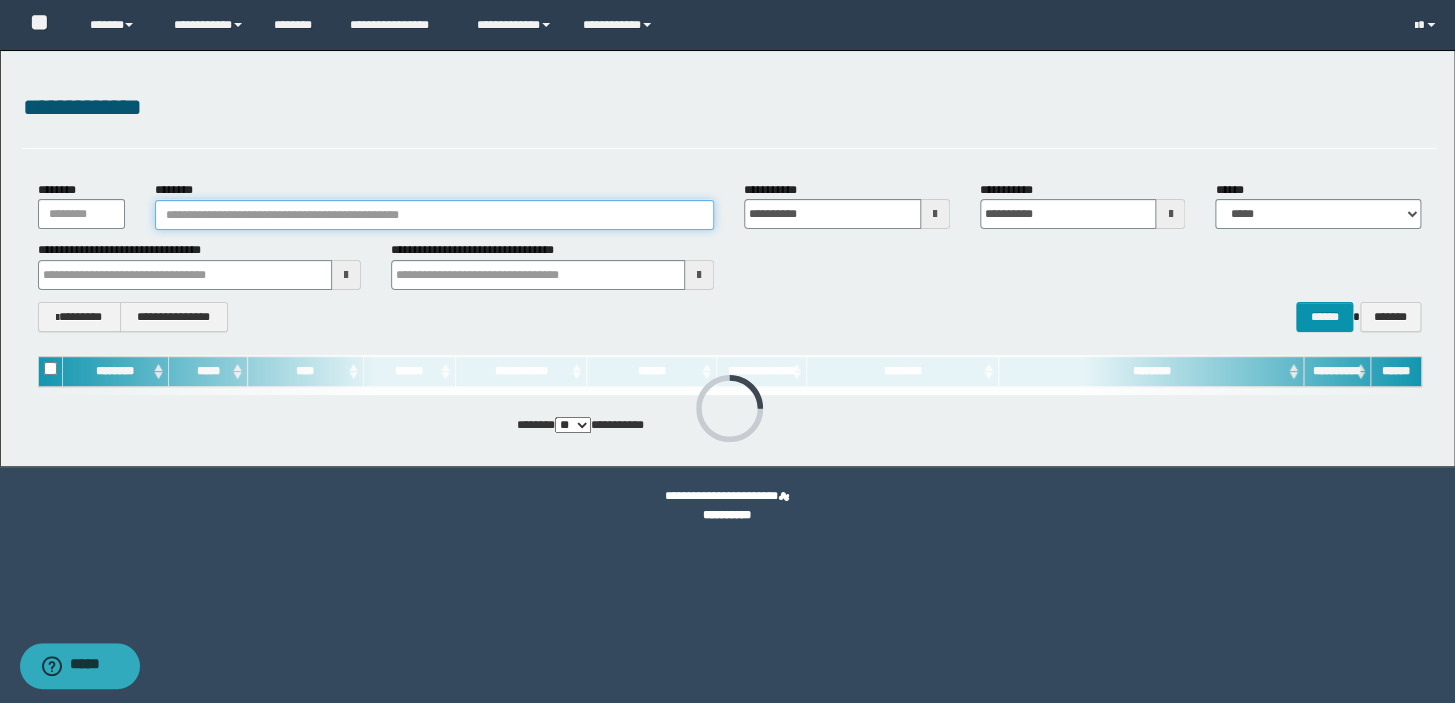 click on "********" at bounding box center (434, 215) 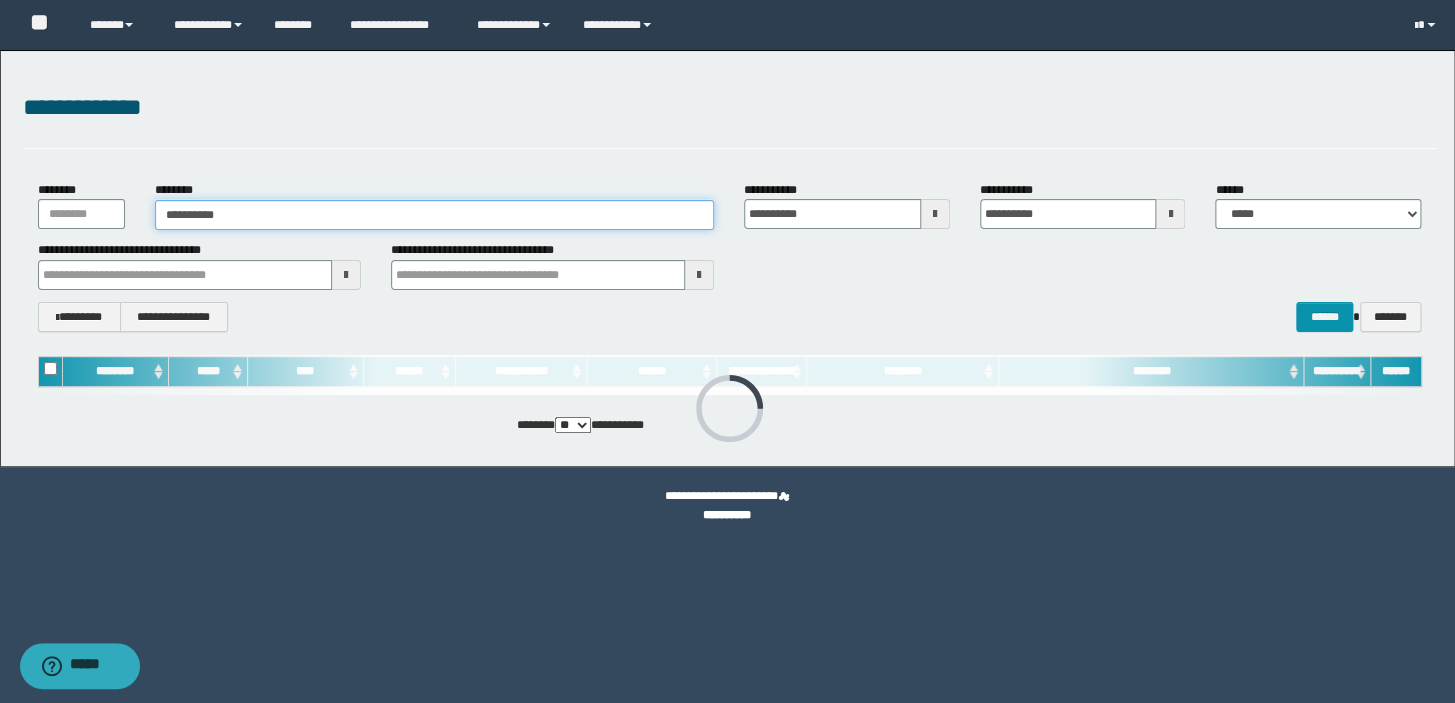 type on "**********" 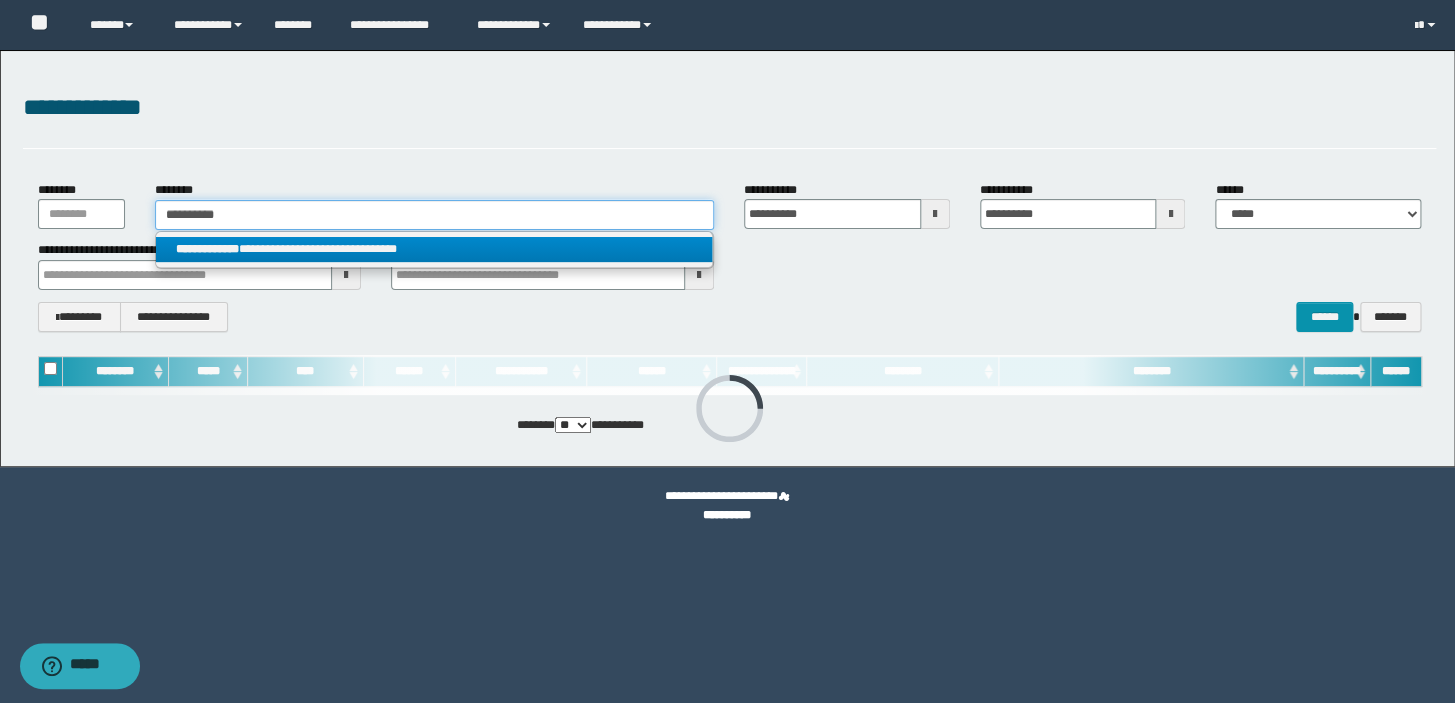 type on "**********" 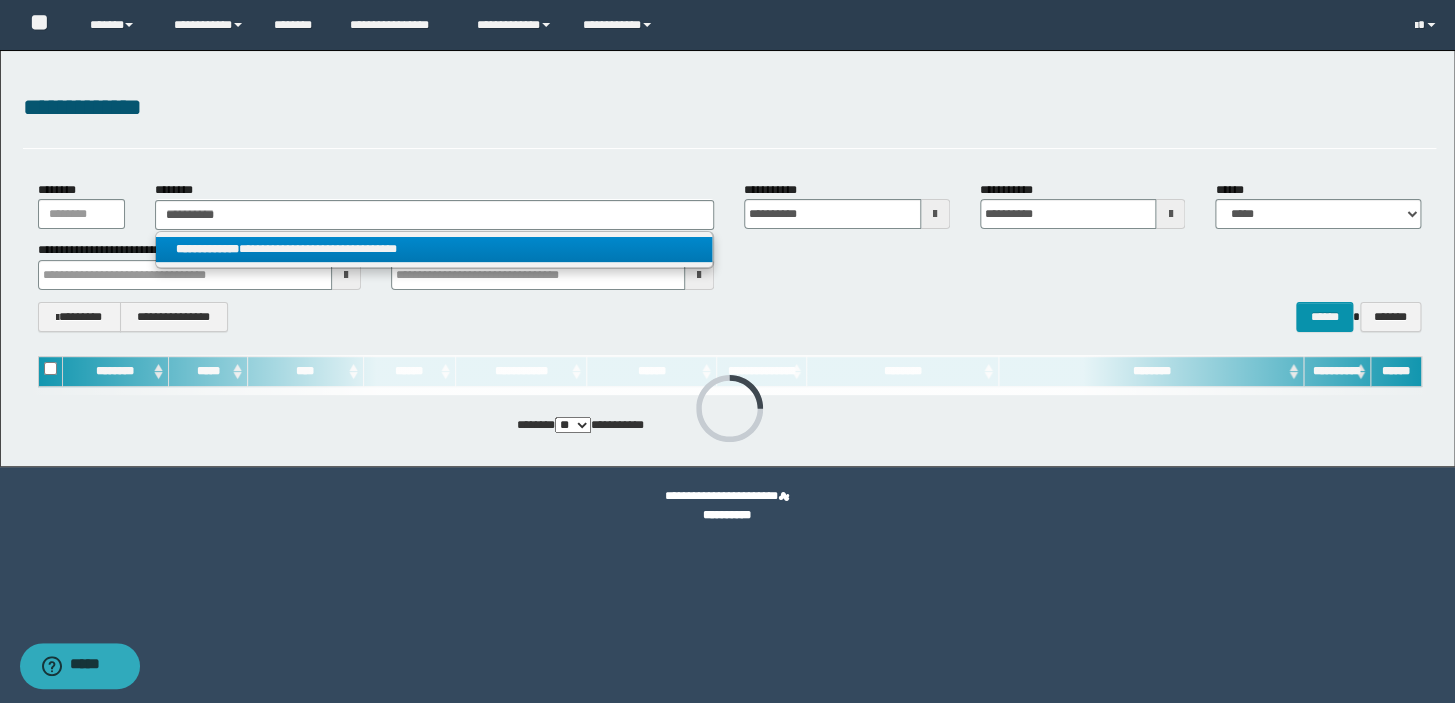 click on "**********" at bounding box center (434, 249) 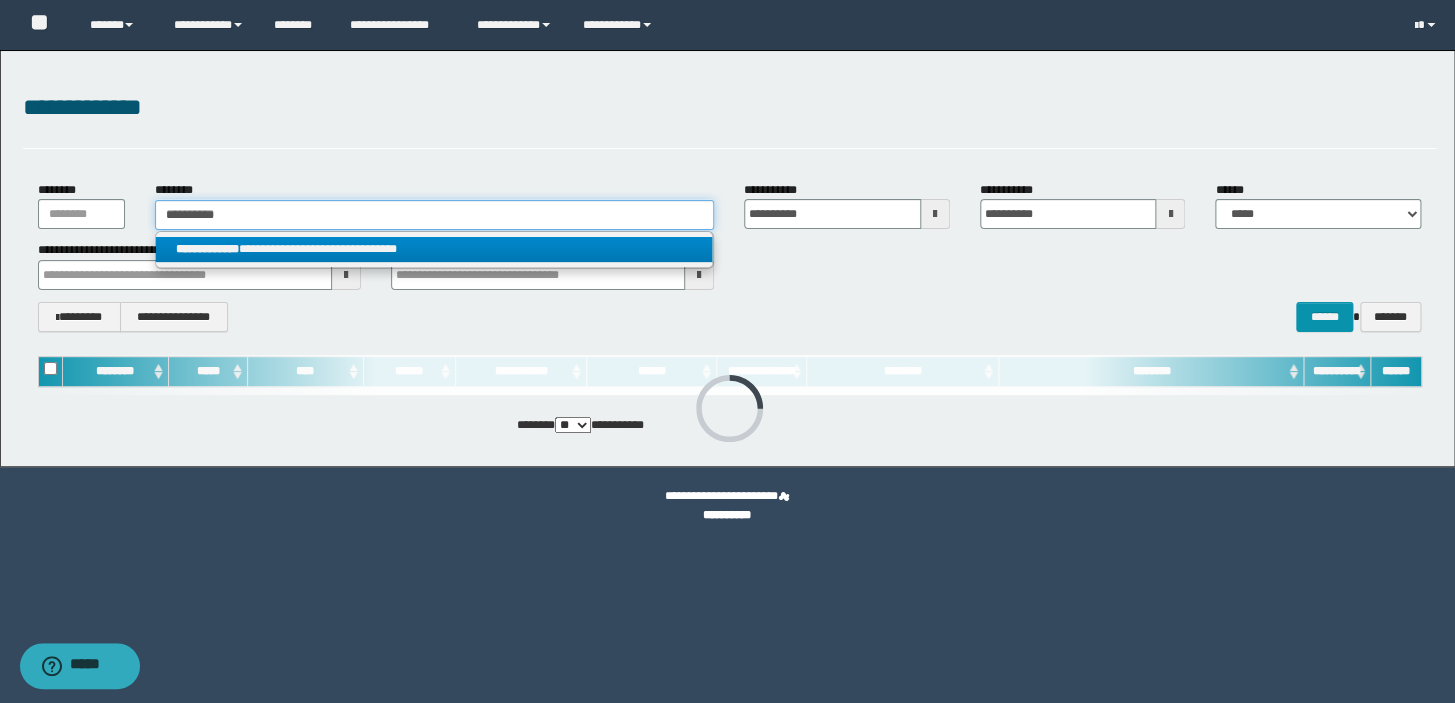 type 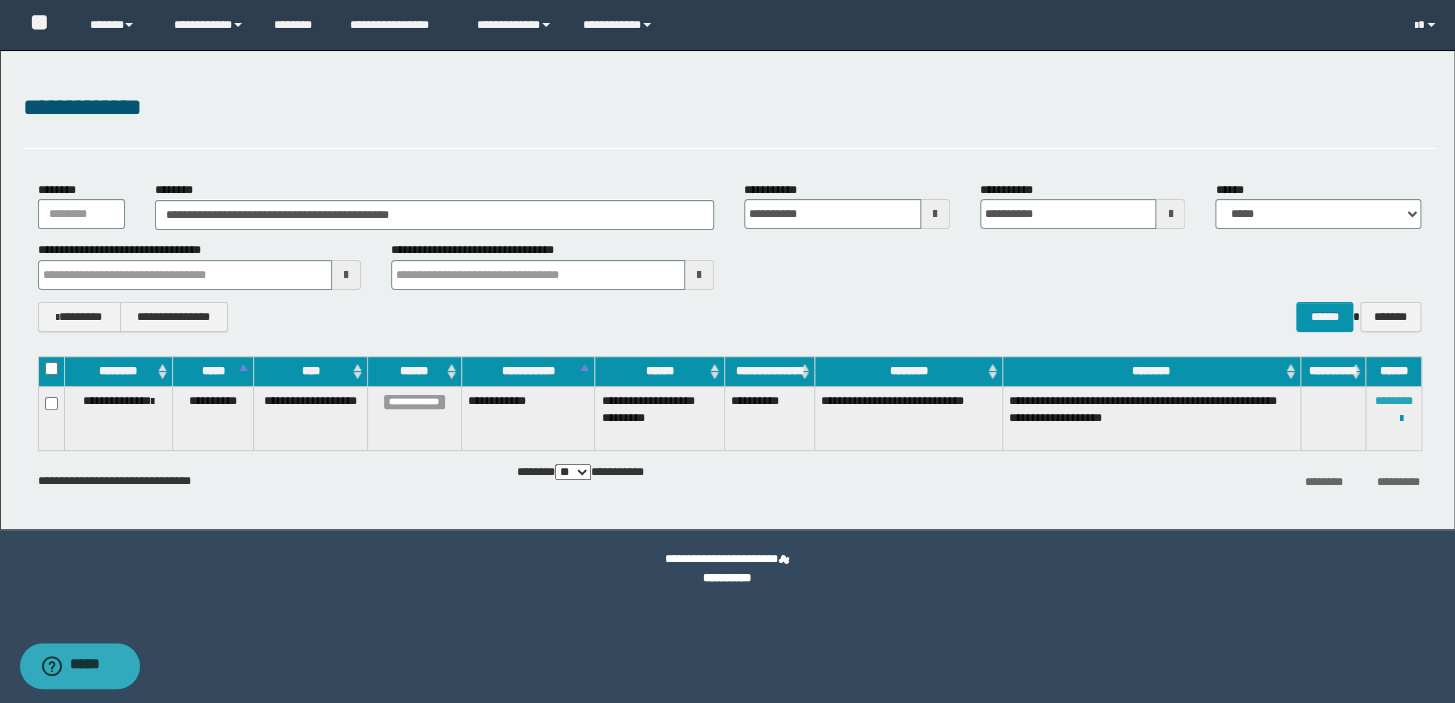 click on "********" at bounding box center [1393, 401] 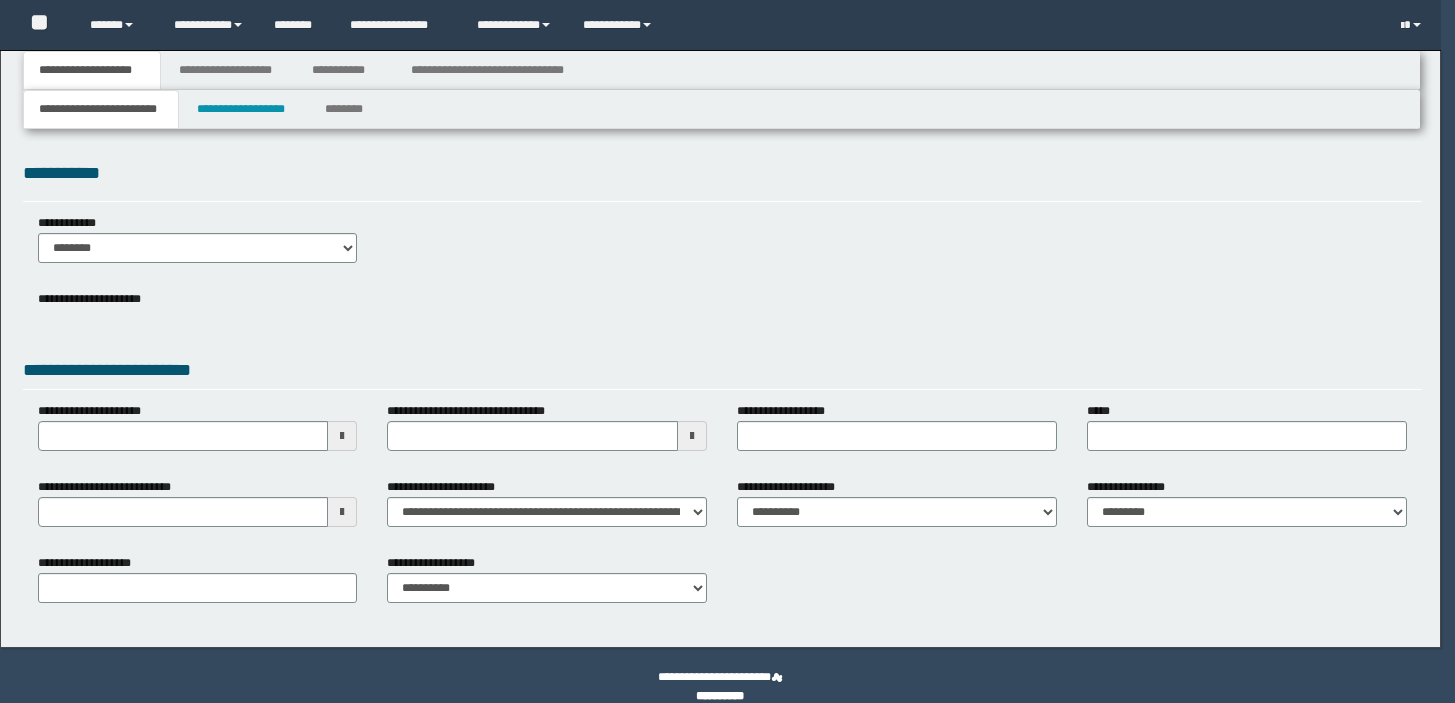 type 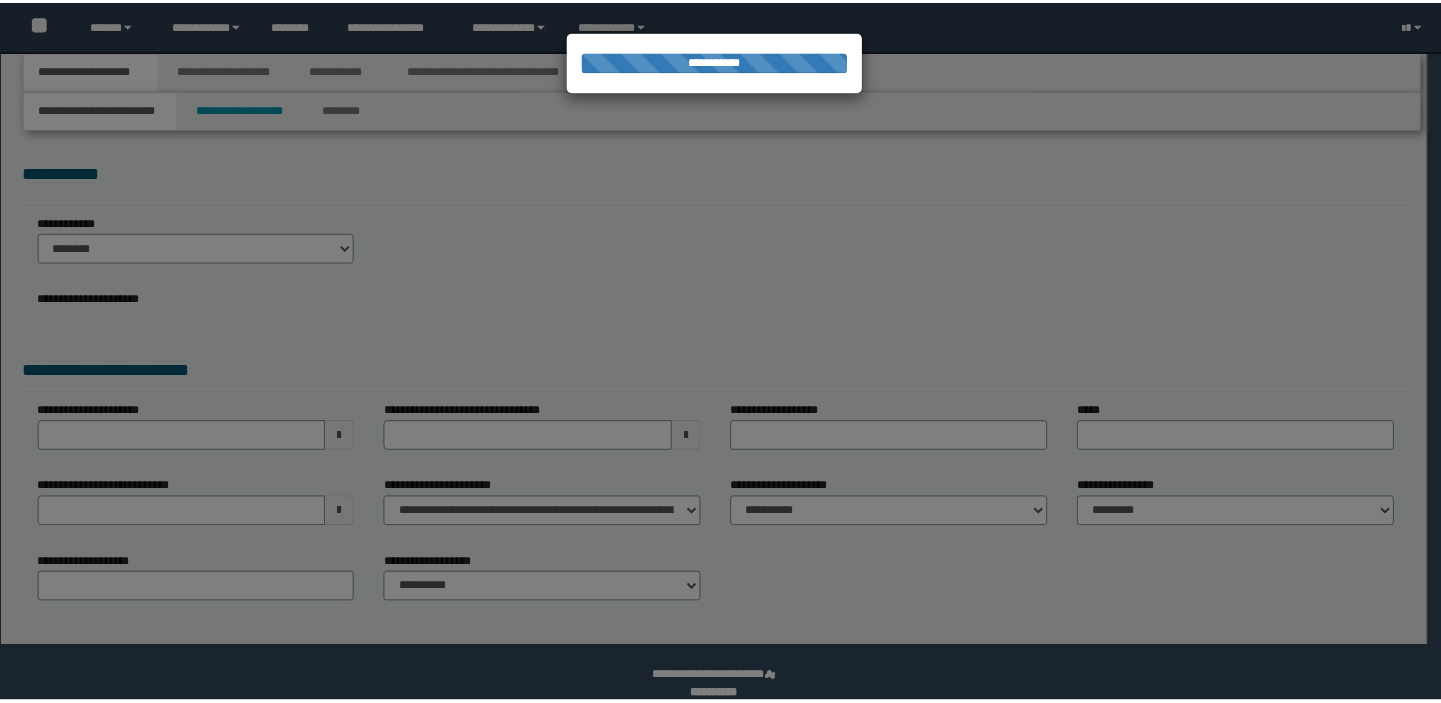 scroll, scrollTop: 0, scrollLeft: 0, axis: both 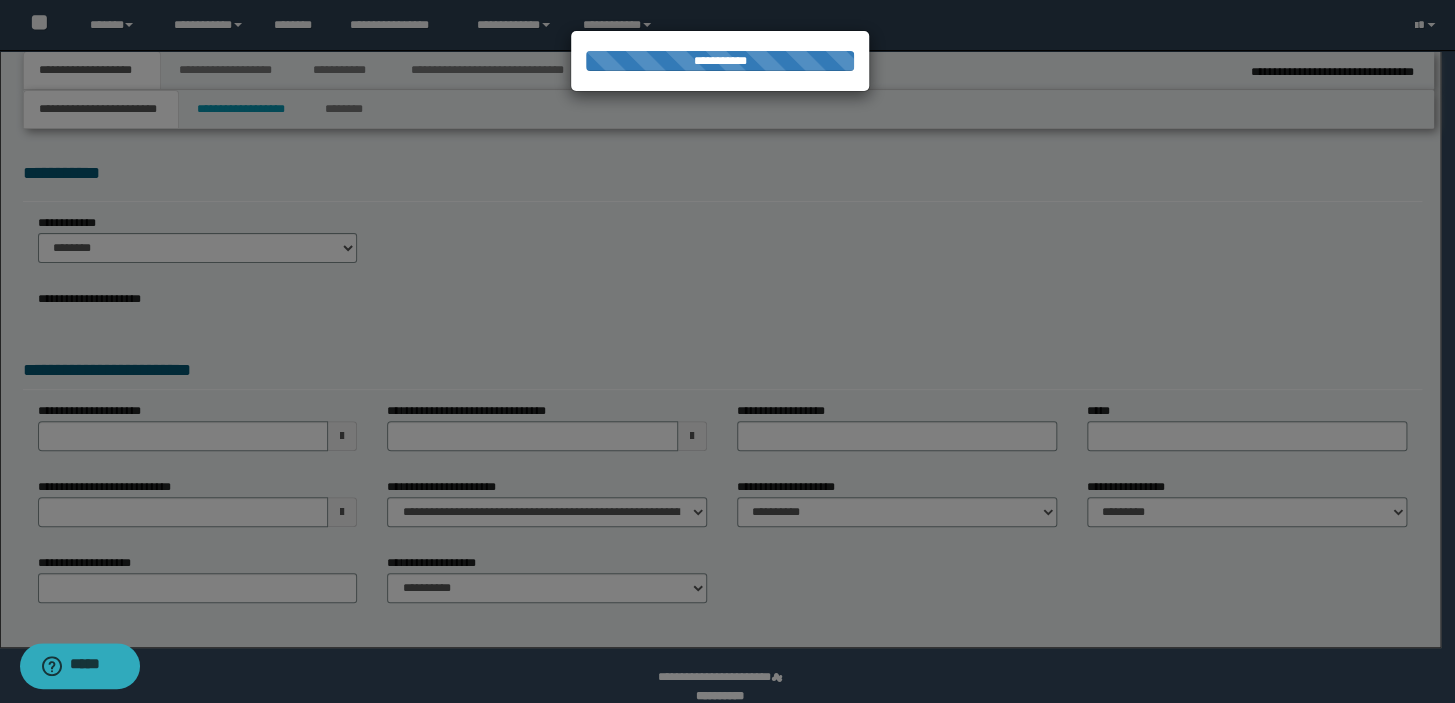 type on "**********" 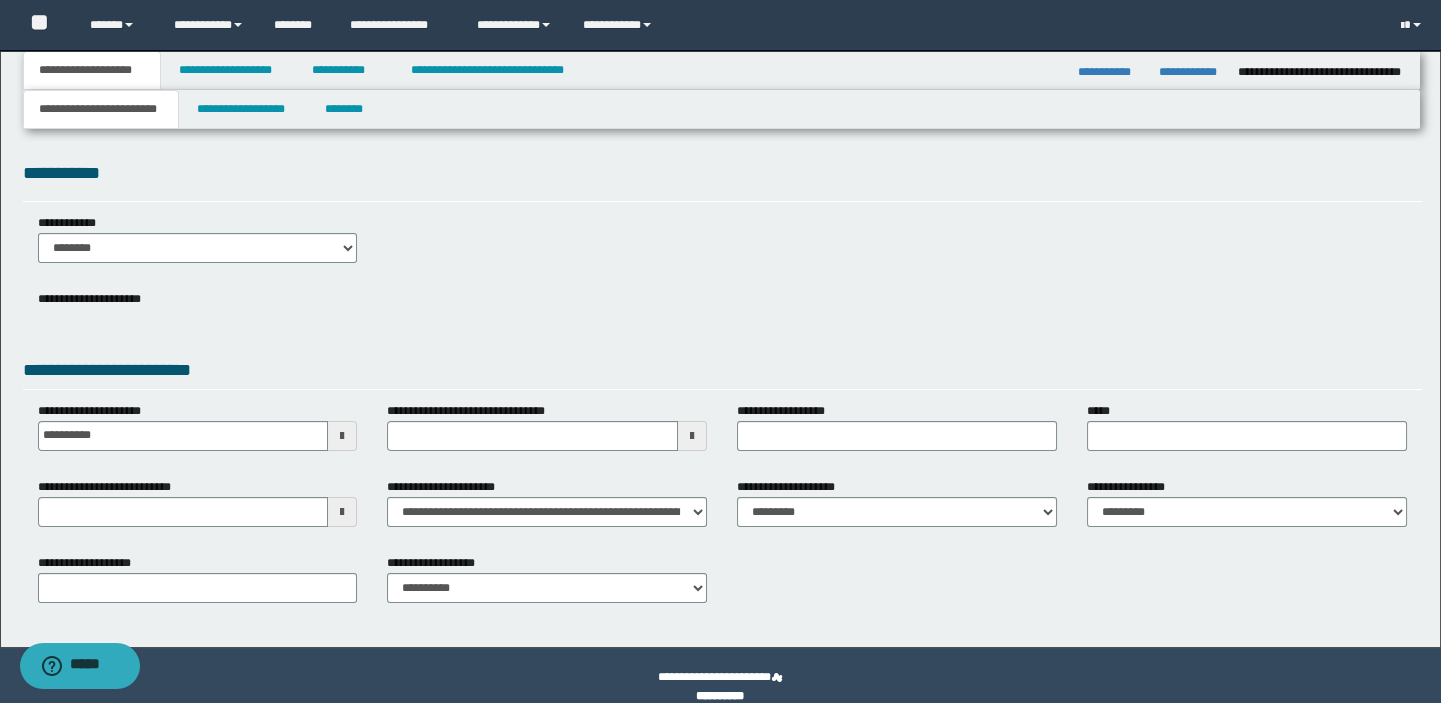 click on "**********" at bounding box center [723, 388] 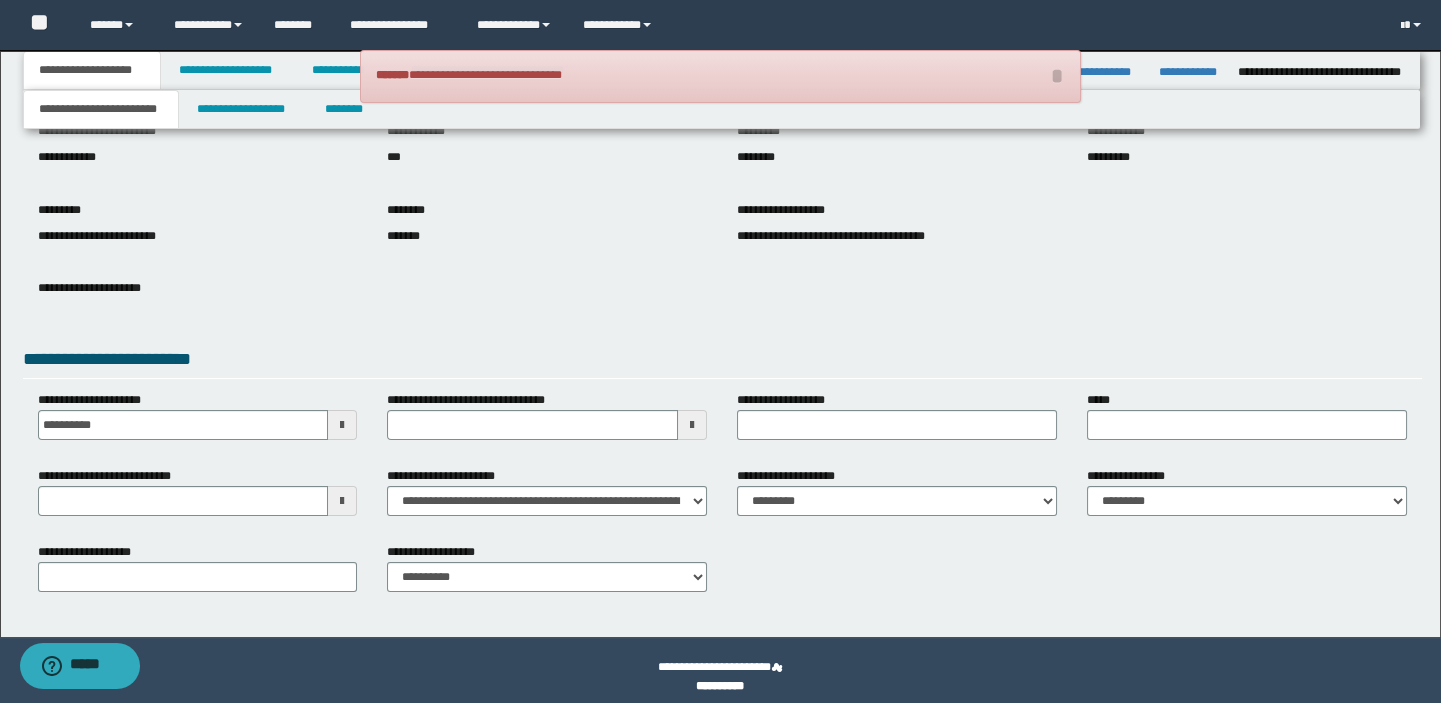 scroll, scrollTop: 180, scrollLeft: 0, axis: vertical 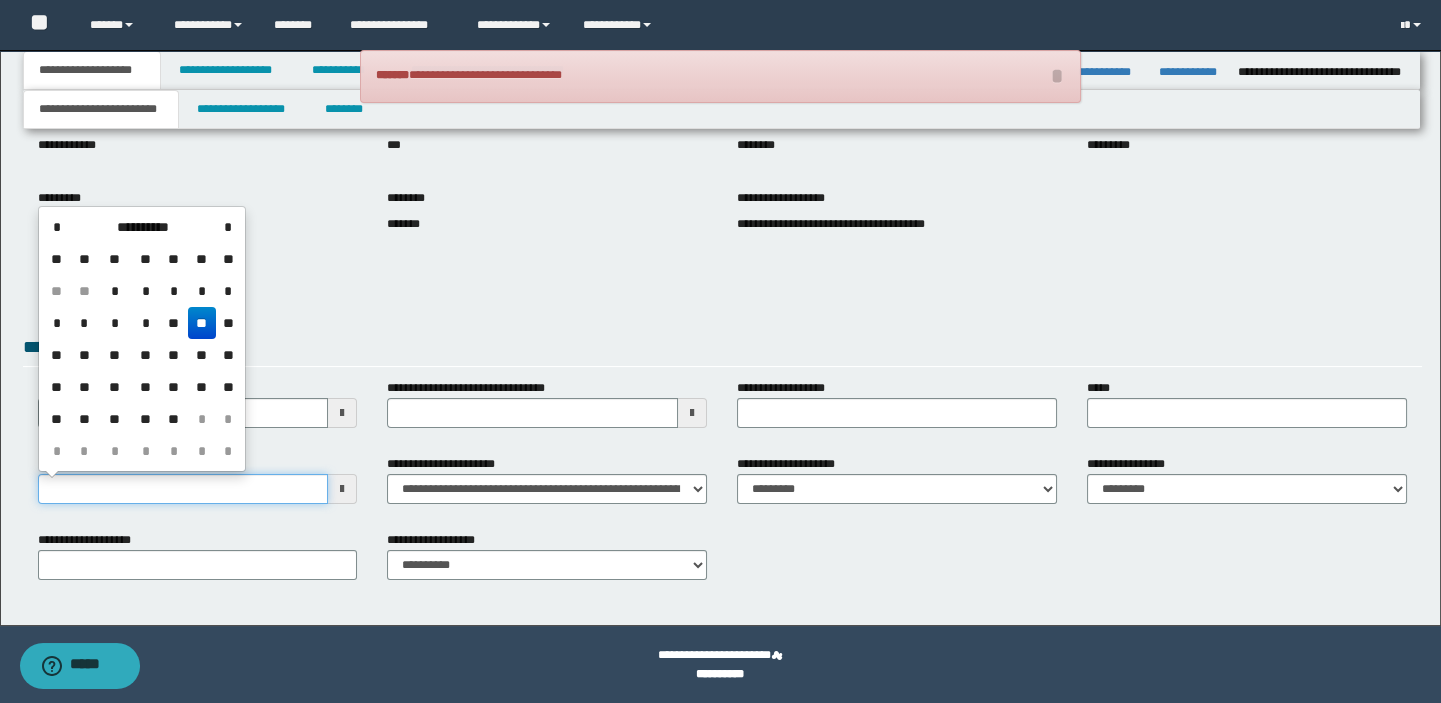 click on "**********" at bounding box center (183, 489) 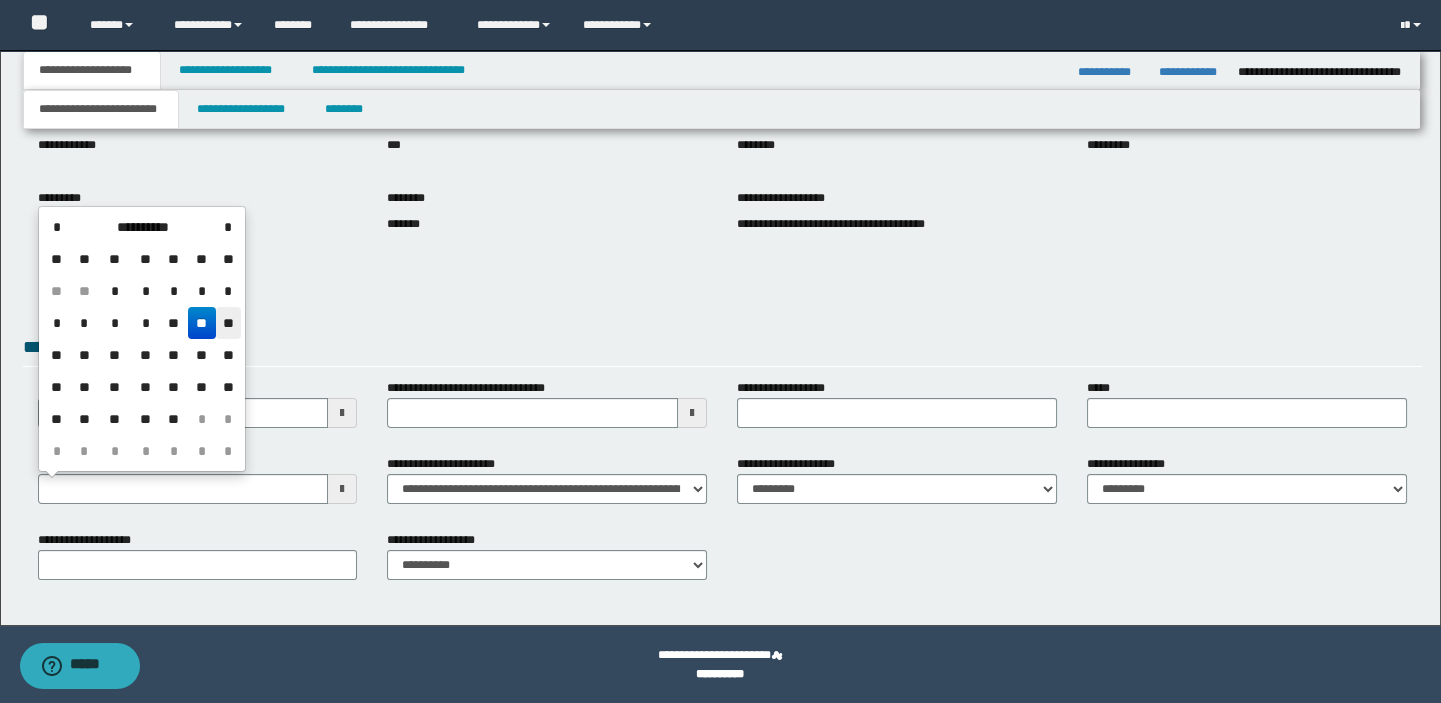 click on "**" at bounding box center (228, 323) 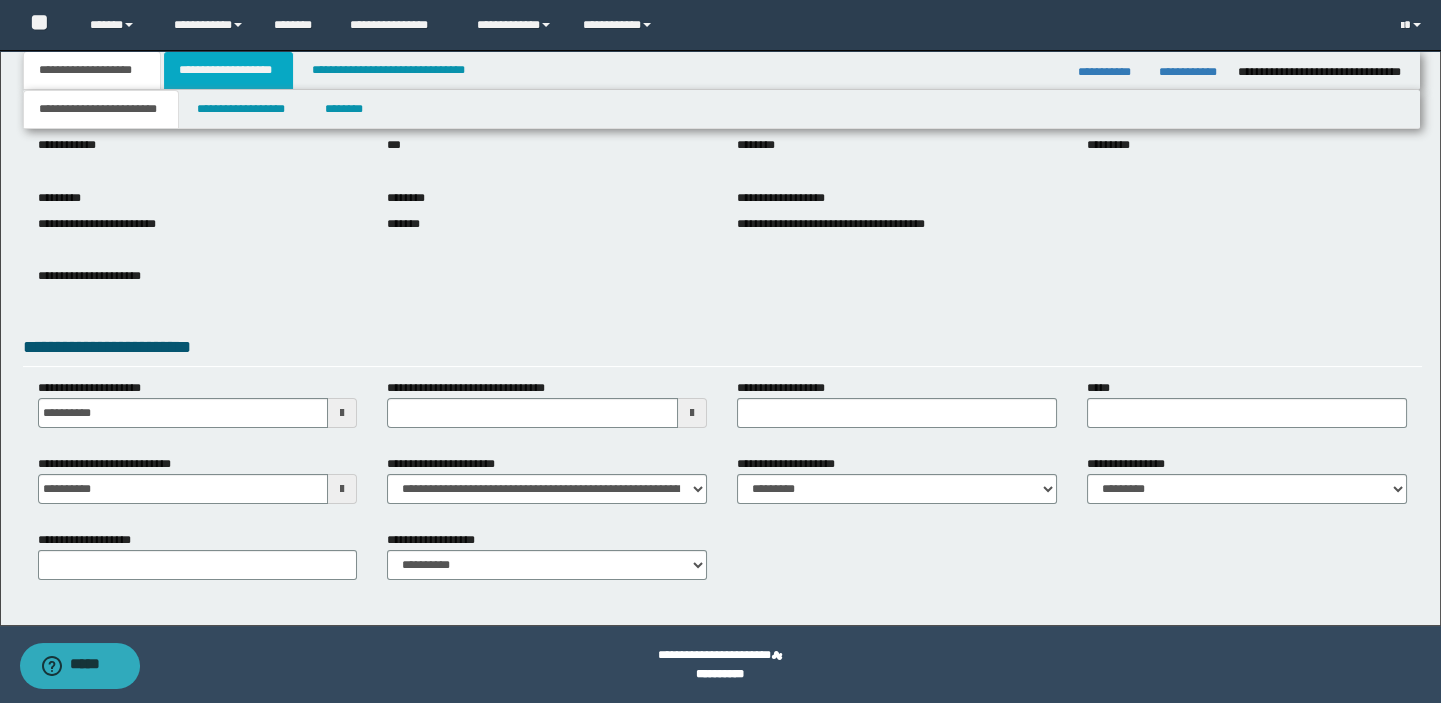 click on "**********" at bounding box center (228, 70) 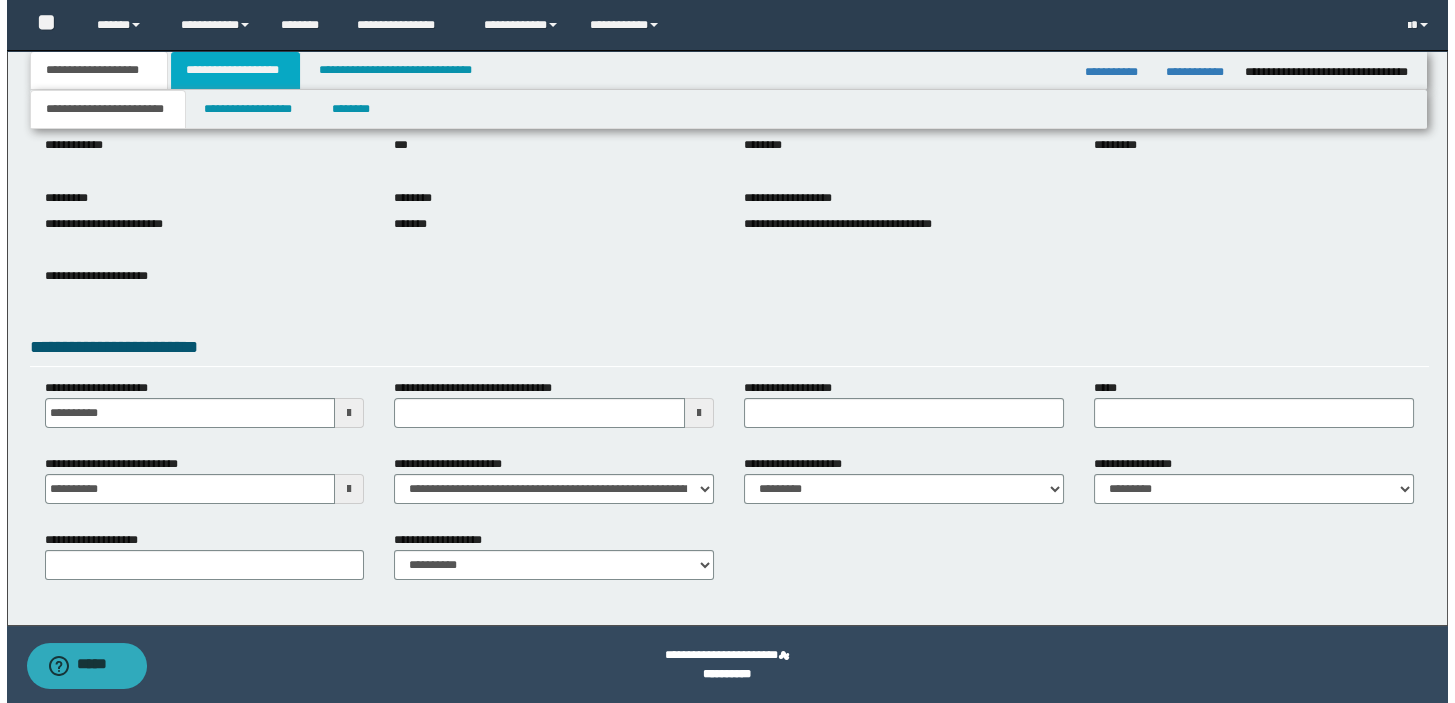 scroll, scrollTop: 0, scrollLeft: 0, axis: both 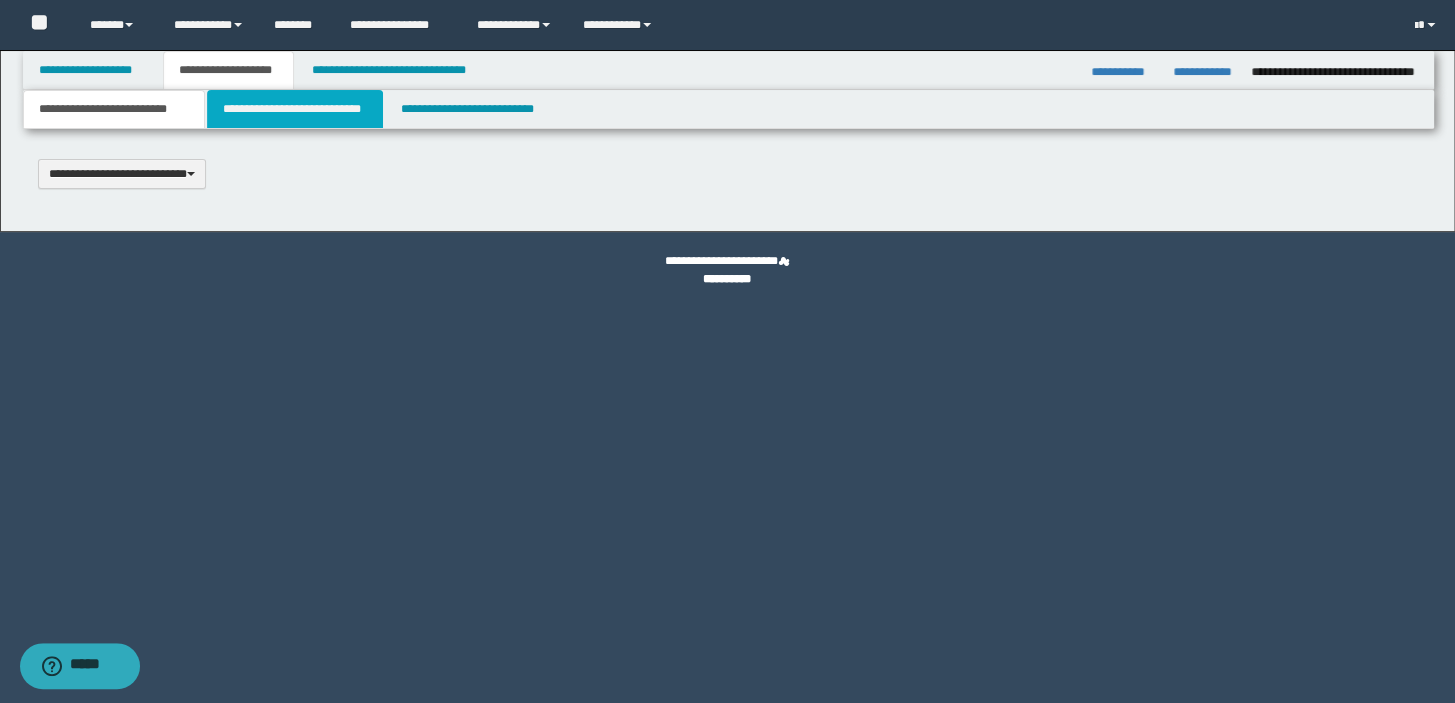 click on "**********" at bounding box center [294, 109] 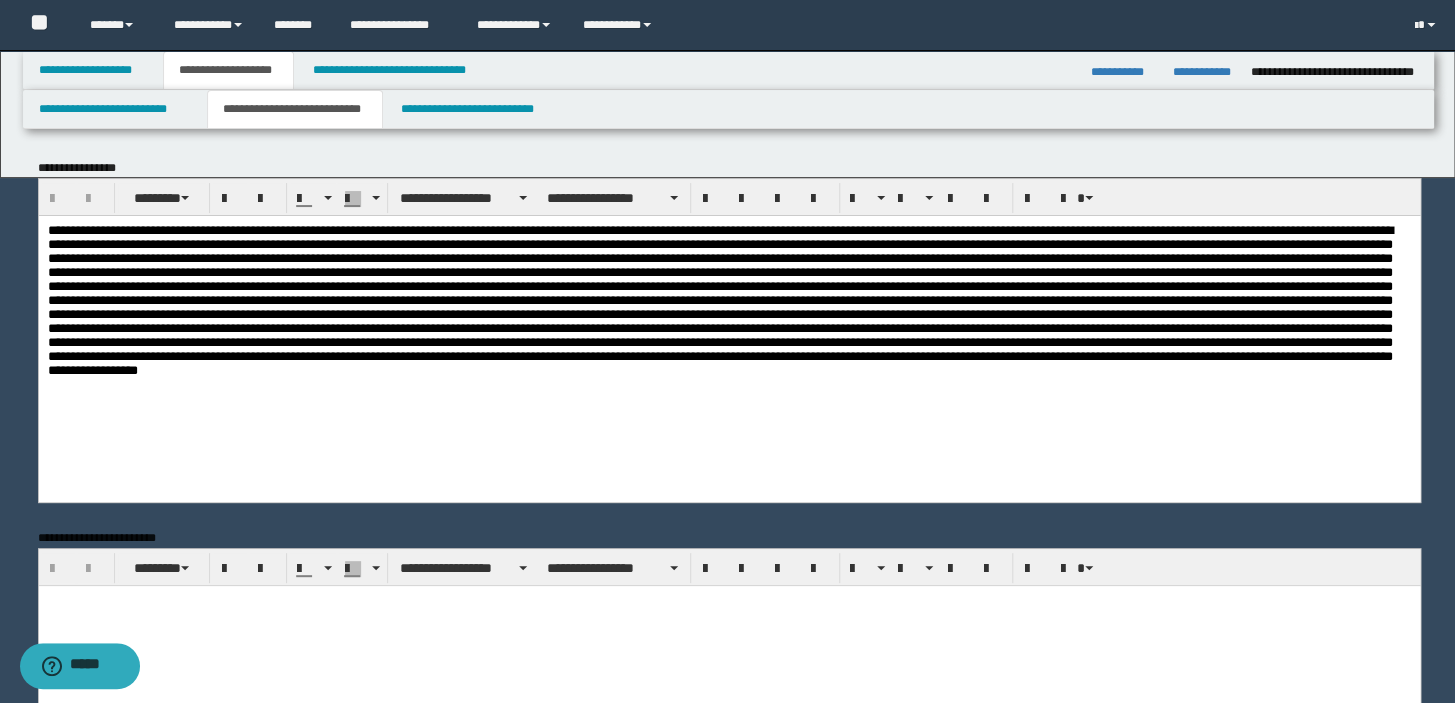 scroll, scrollTop: 0, scrollLeft: 0, axis: both 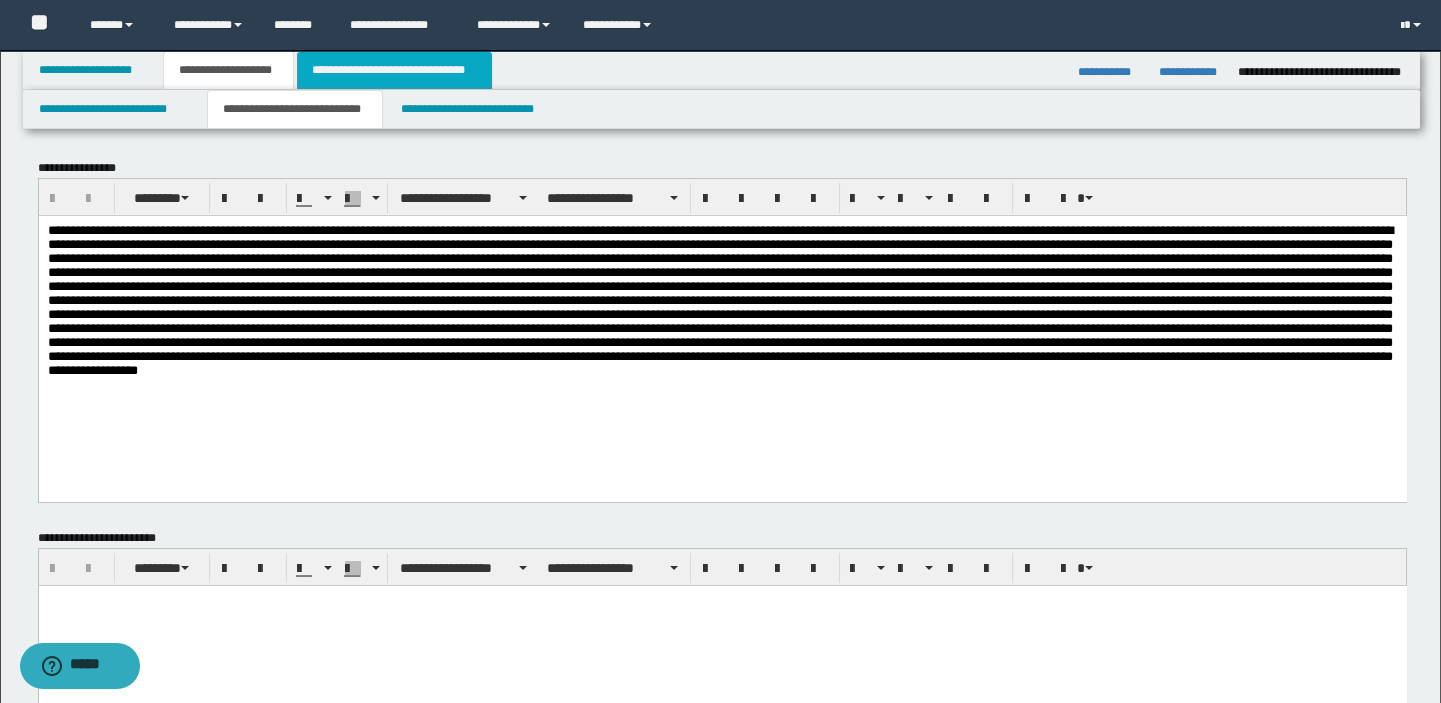 click on "**********" at bounding box center (394, 70) 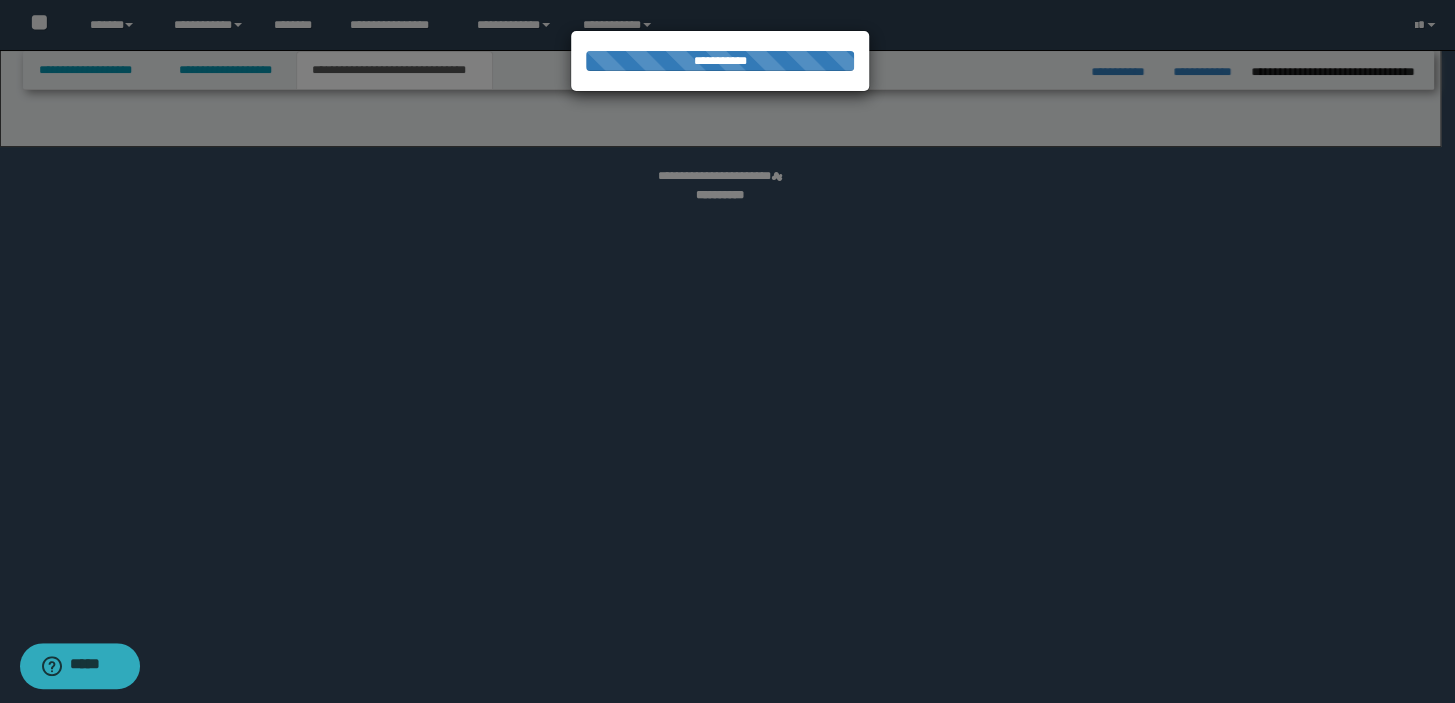 select on "*" 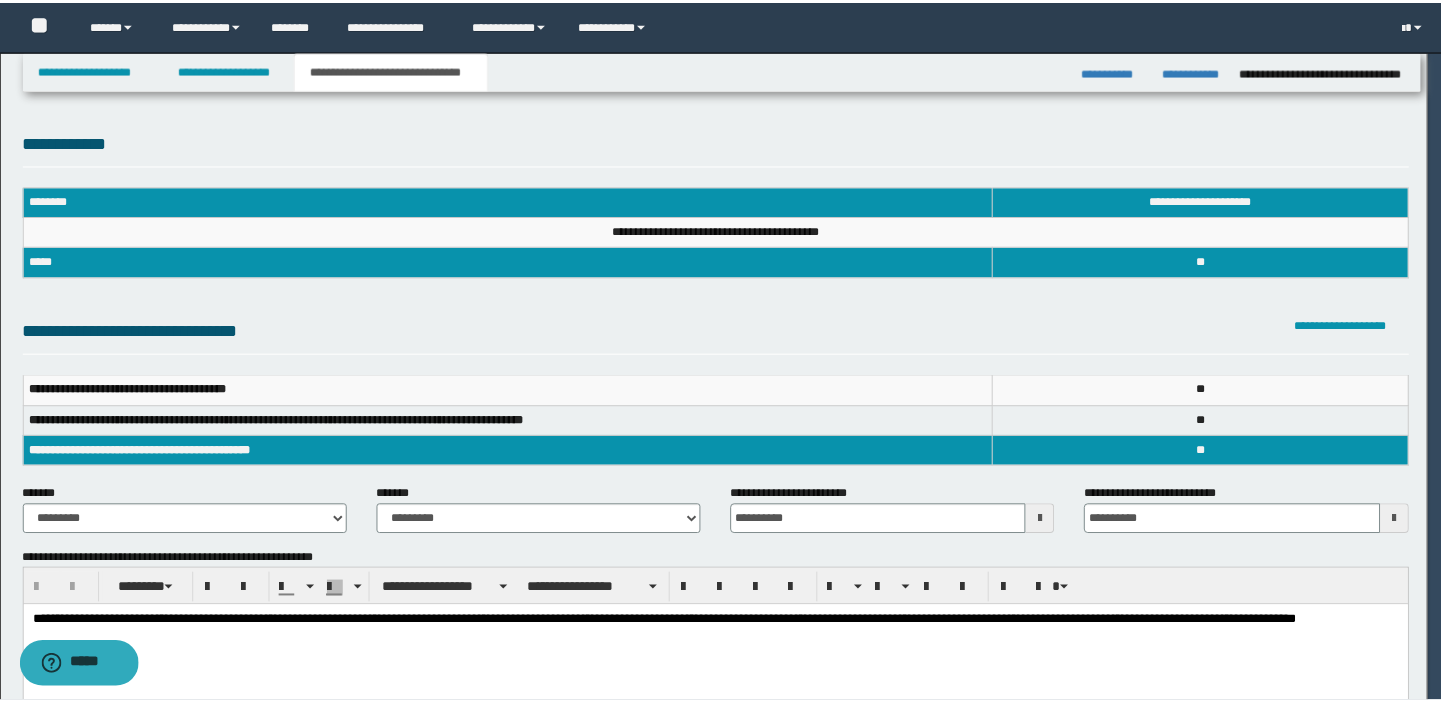 scroll, scrollTop: 0, scrollLeft: 0, axis: both 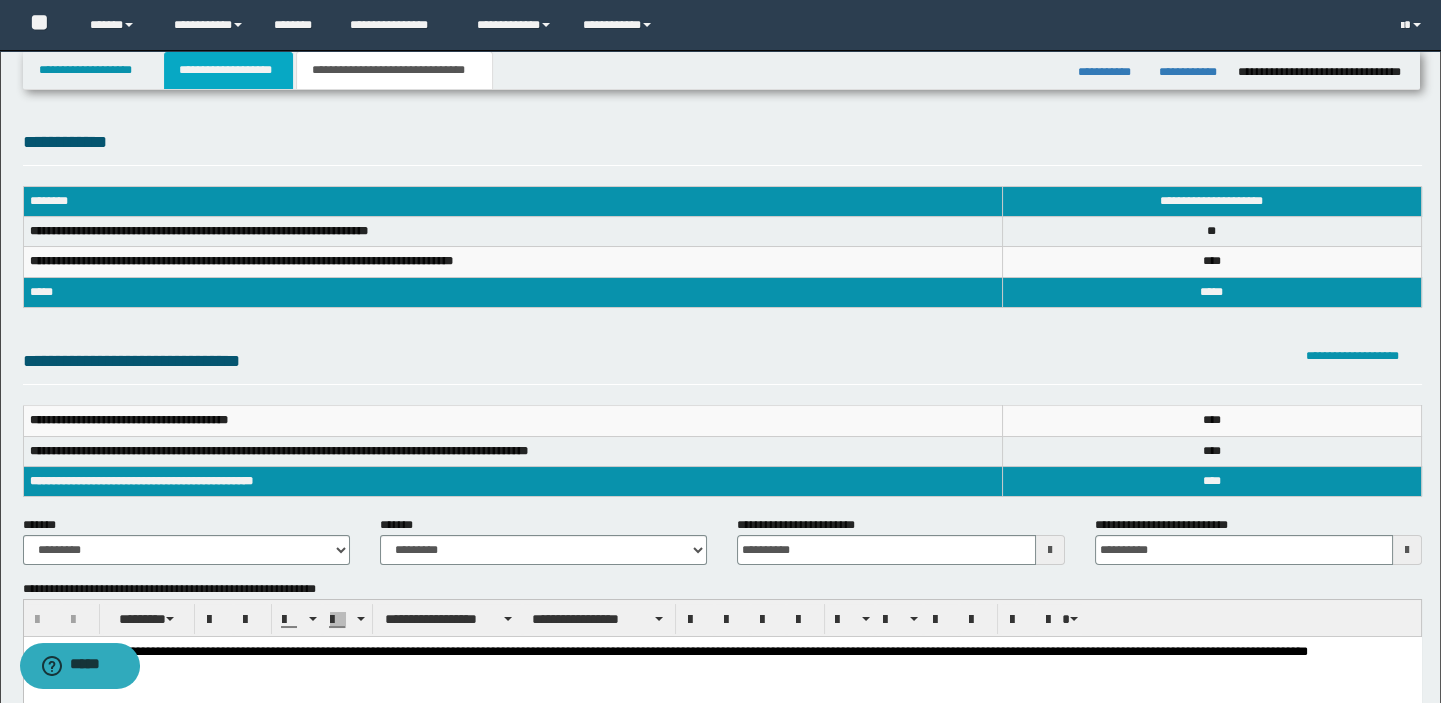 click on "**********" at bounding box center [228, 70] 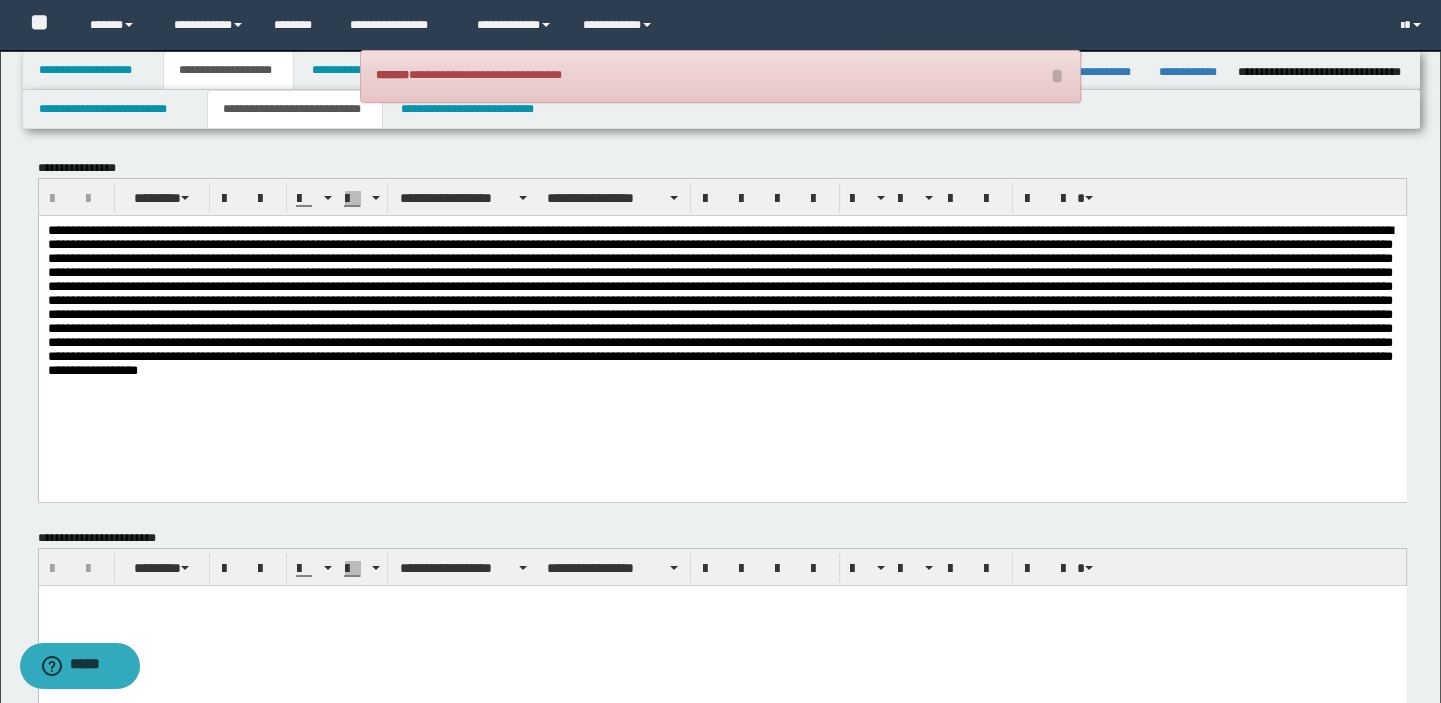 click at bounding box center (721, 308) 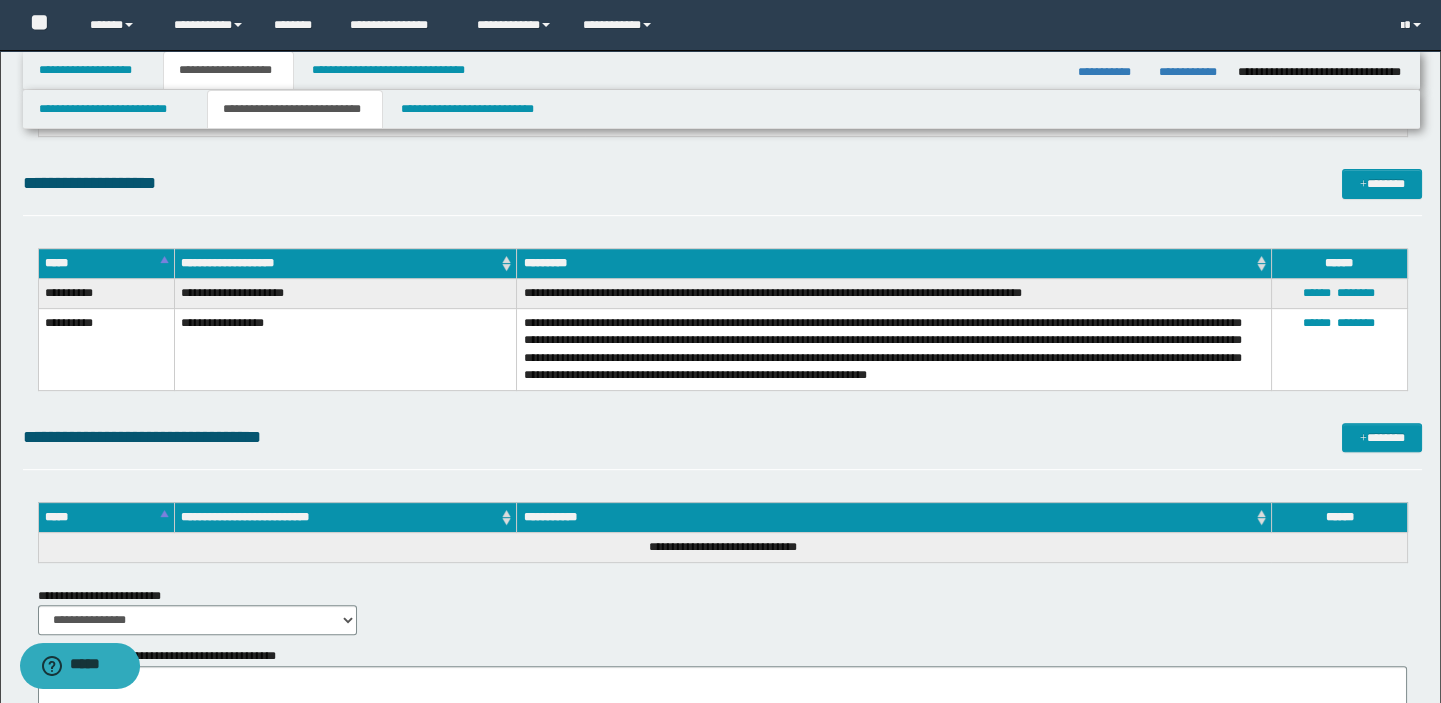 scroll, scrollTop: 1818, scrollLeft: 0, axis: vertical 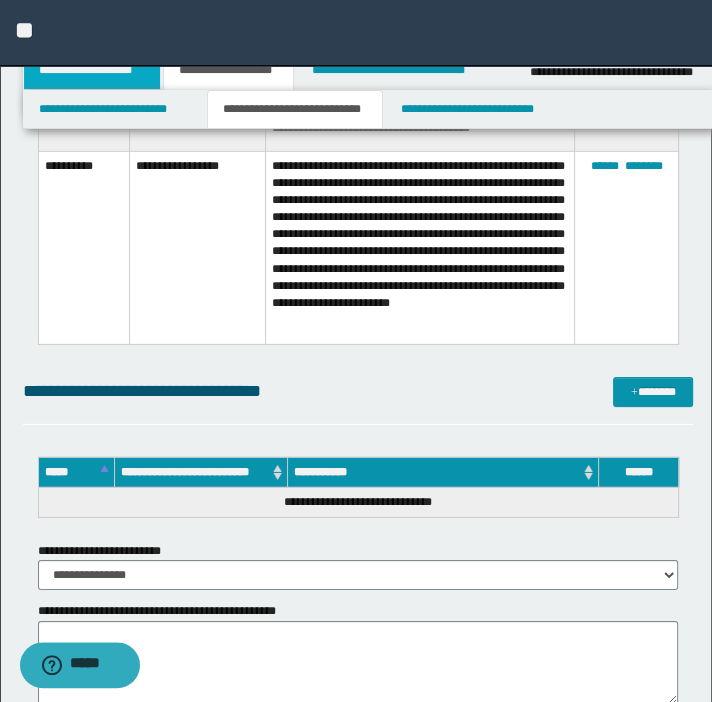 click on "**********" at bounding box center (92, 70) 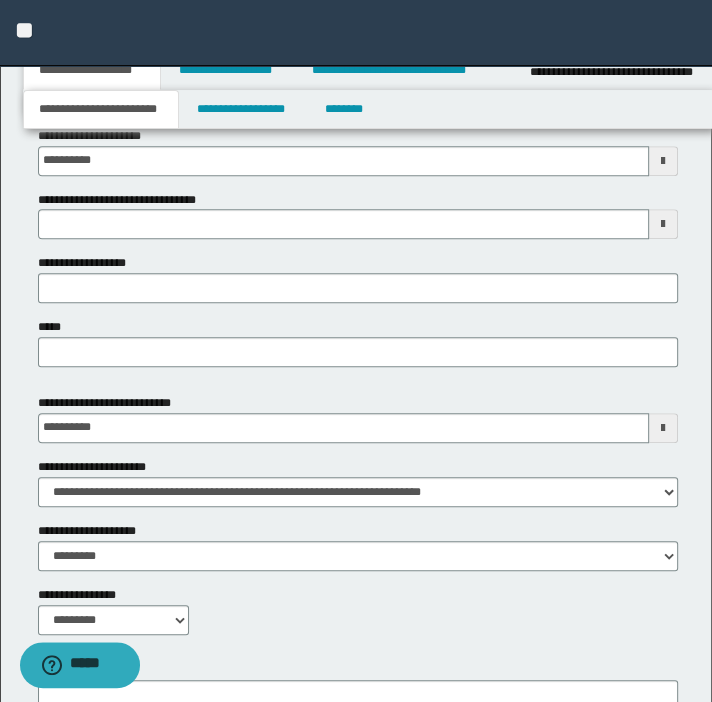 scroll, scrollTop: 689, scrollLeft: 0, axis: vertical 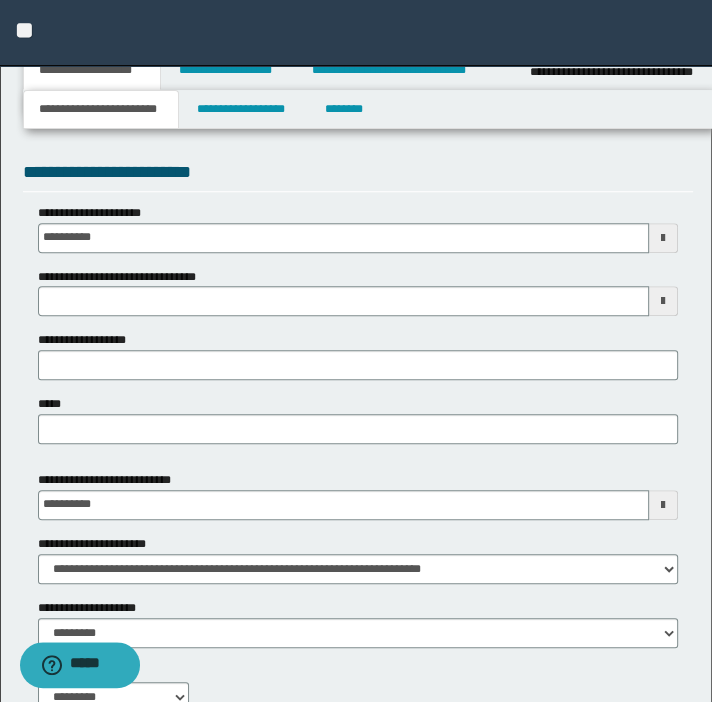 type 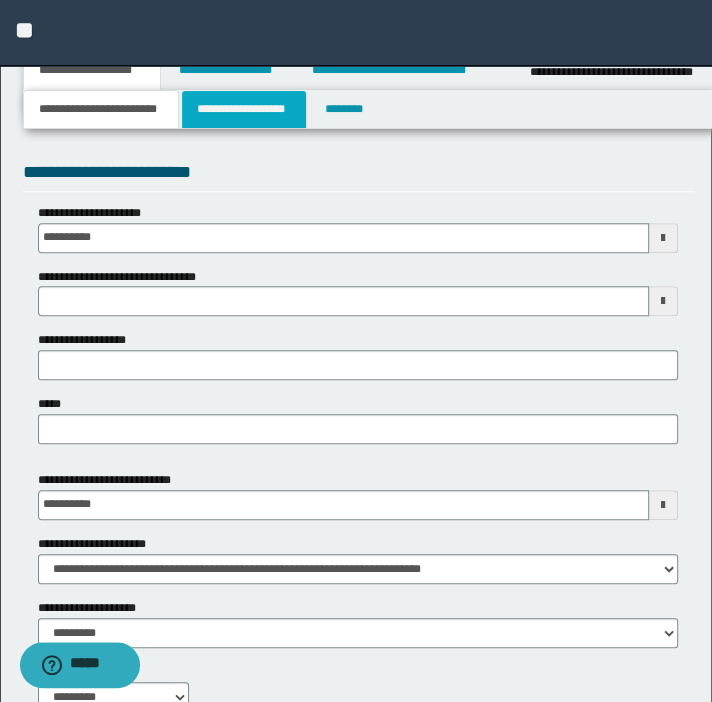 click on "**********" at bounding box center [244, 109] 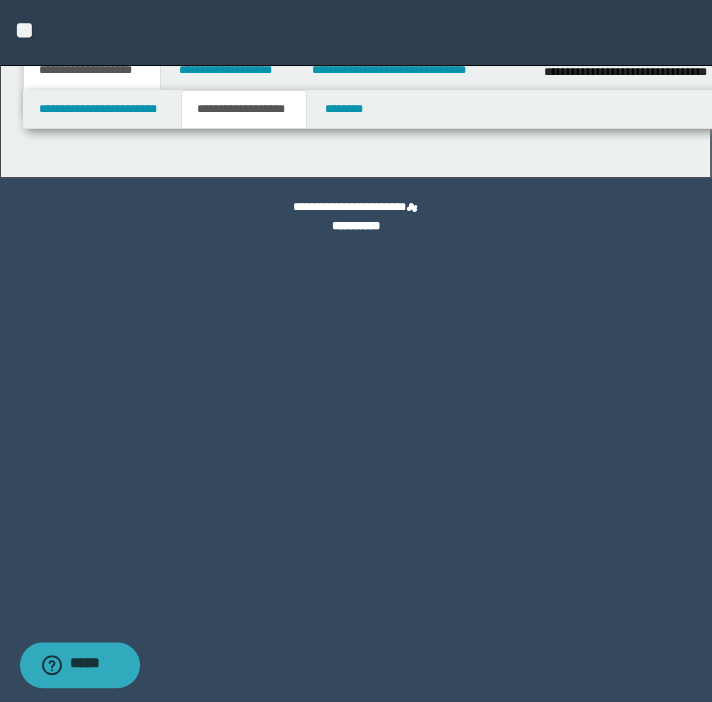 scroll, scrollTop: 0, scrollLeft: 0, axis: both 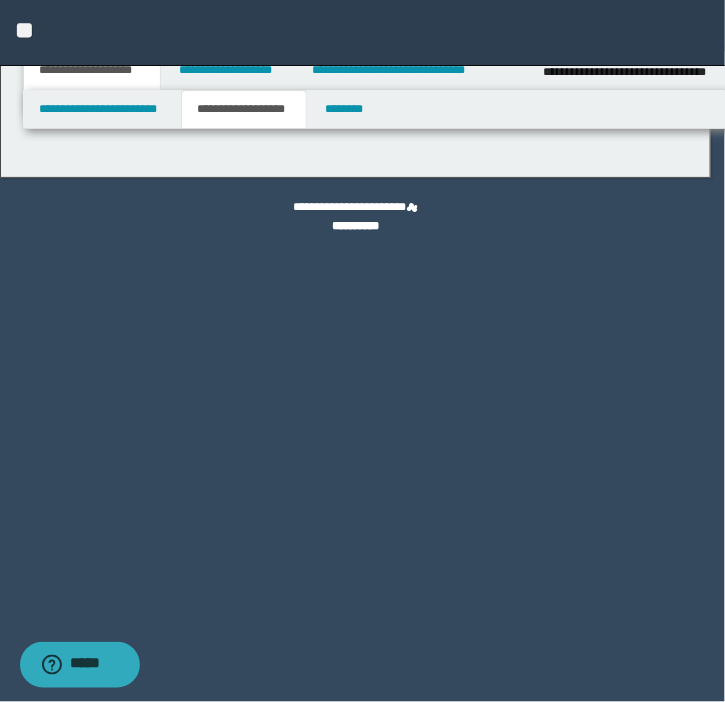 type on "**********" 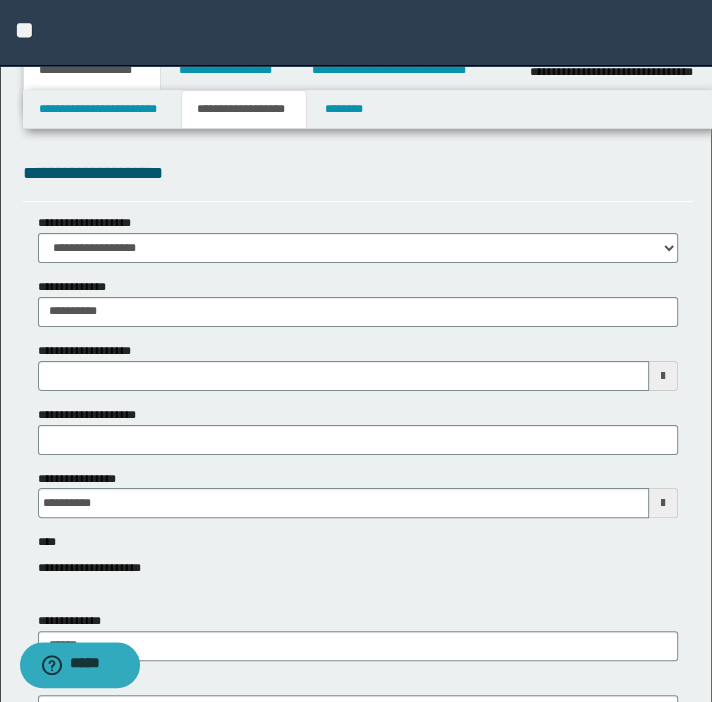 type 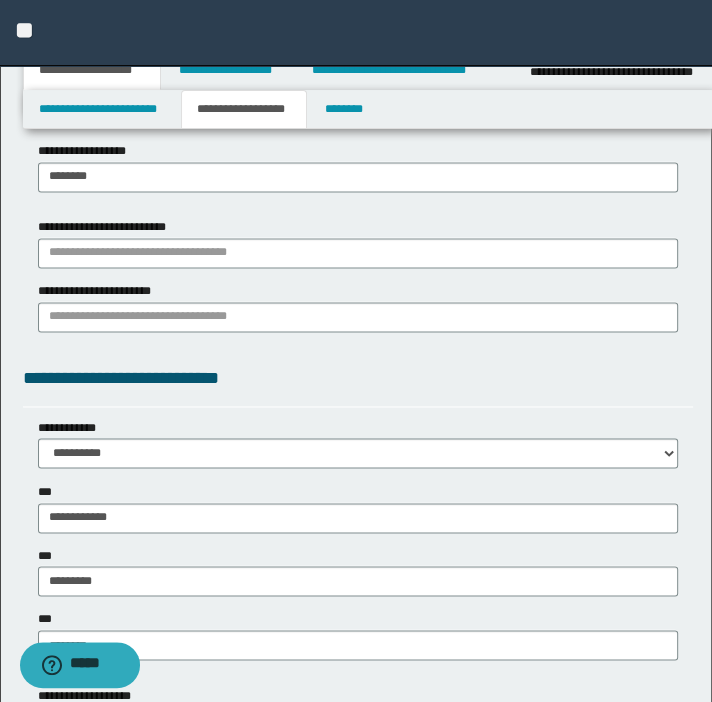 scroll, scrollTop: 1302, scrollLeft: 0, axis: vertical 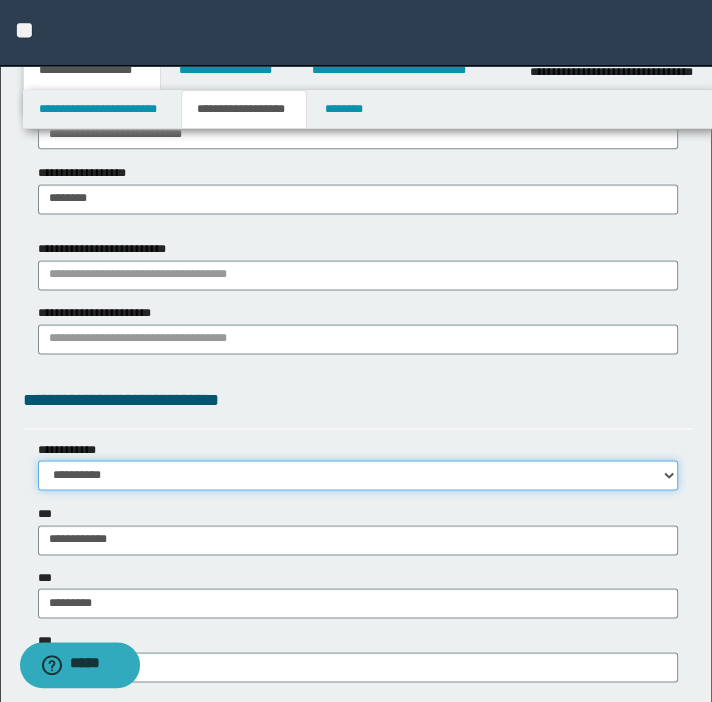 click on "**********" at bounding box center [358, 475] 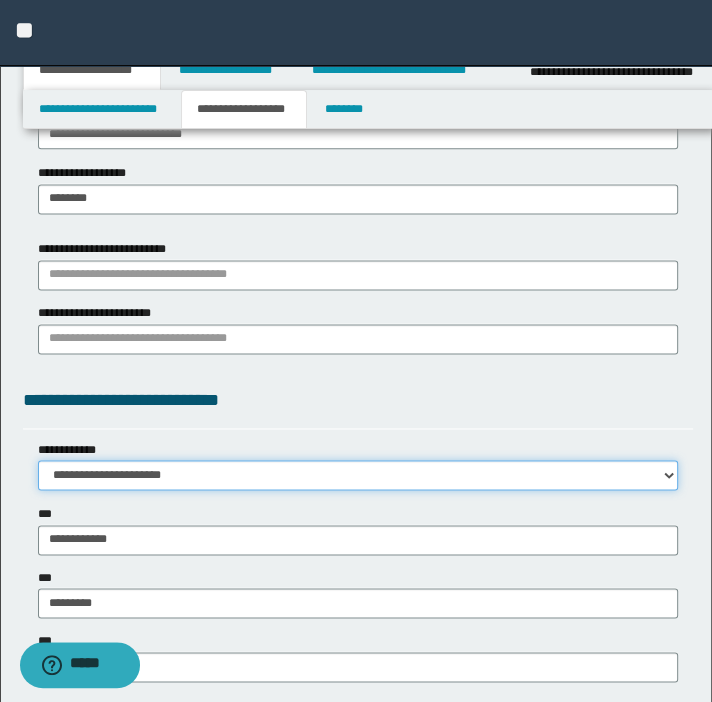 click on "**********" at bounding box center [358, 475] 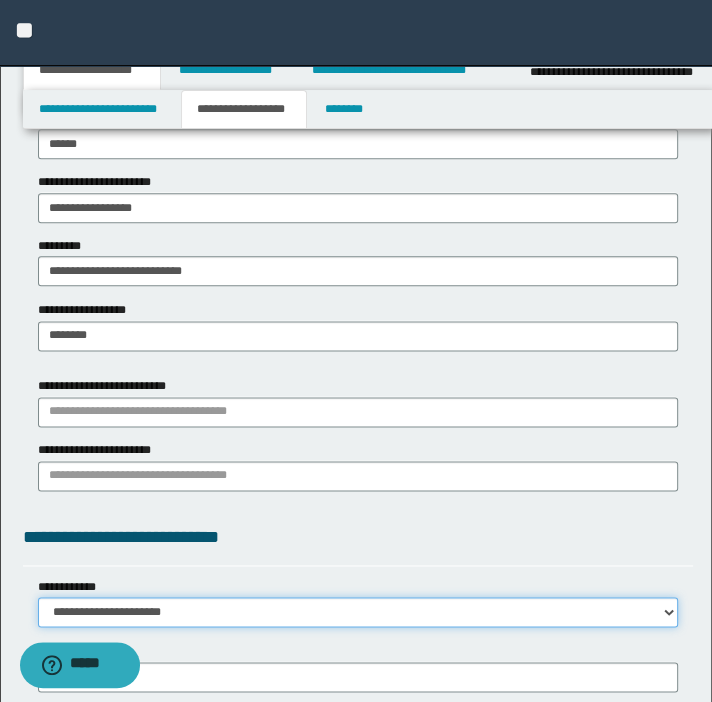 scroll, scrollTop: 1120, scrollLeft: 0, axis: vertical 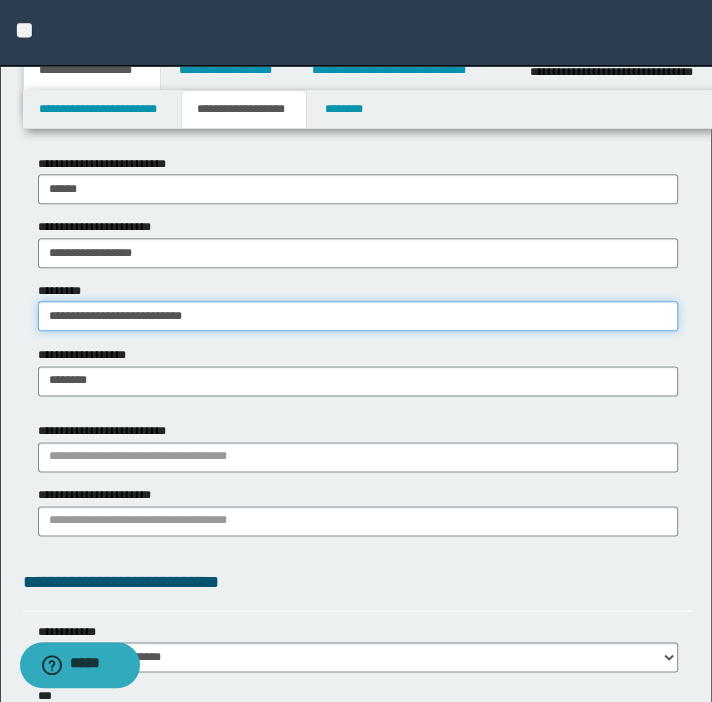 drag, startPoint x: 210, startPoint y: 310, endPoint x: 6, endPoint y: 319, distance: 204.19843 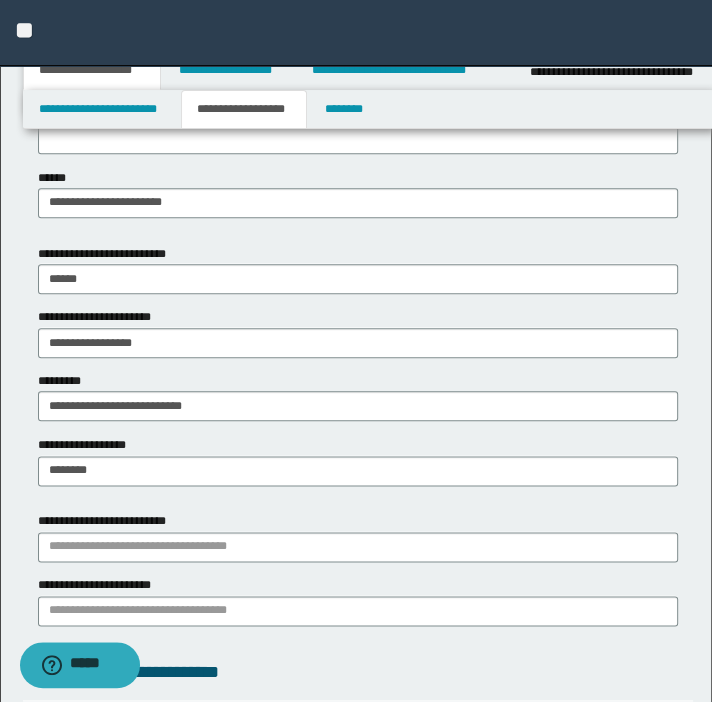 scroll, scrollTop: 939, scrollLeft: 0, axis: vertical 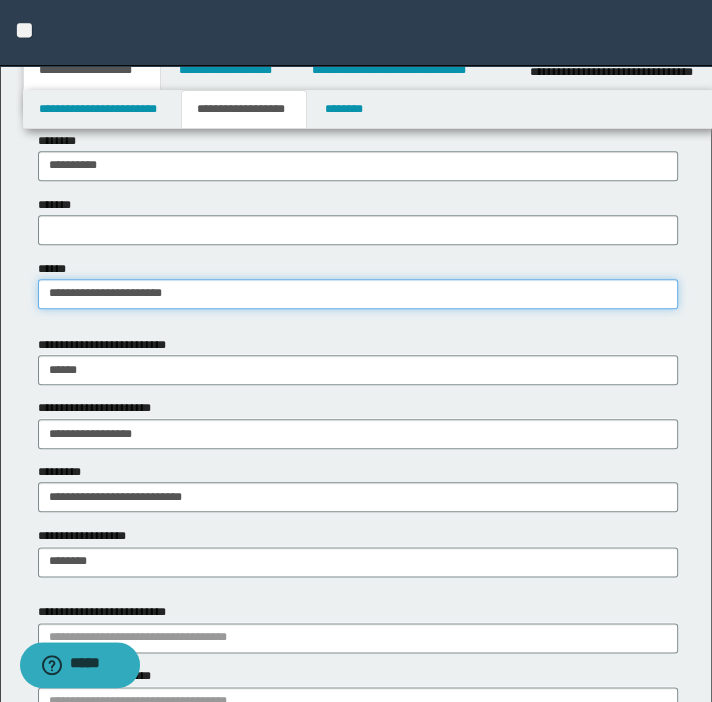 drag, startPoint x: 183, startPoint y: 292, endPoint x: 2, endPoint y: 290, distance: 181.01105 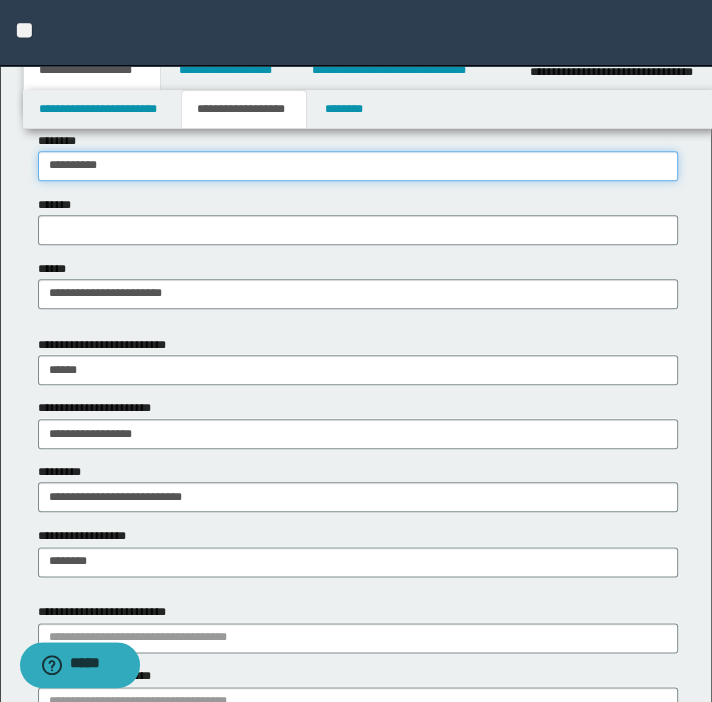 click on "**********" at bounding box center [358, 166] 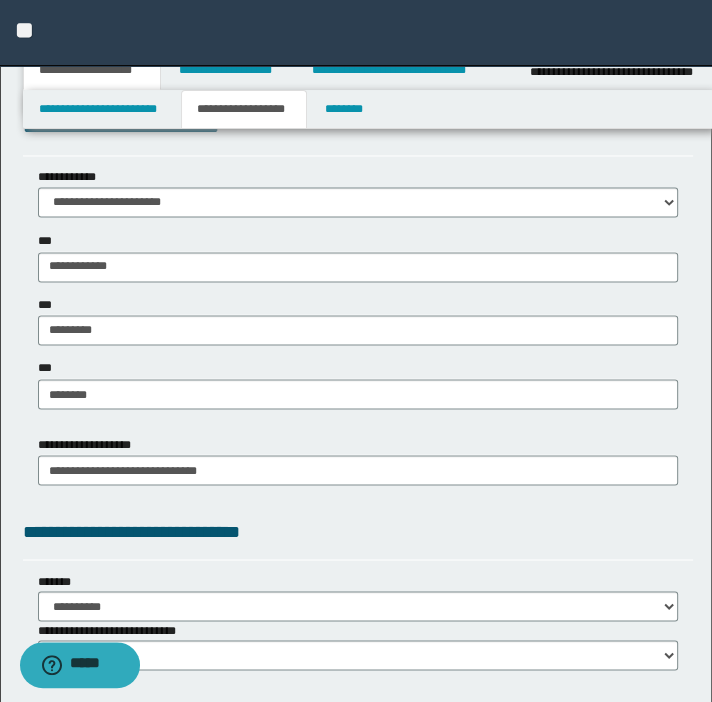 scroll, scrollTop: 1666, scrollLeft: 0, axis: vertical 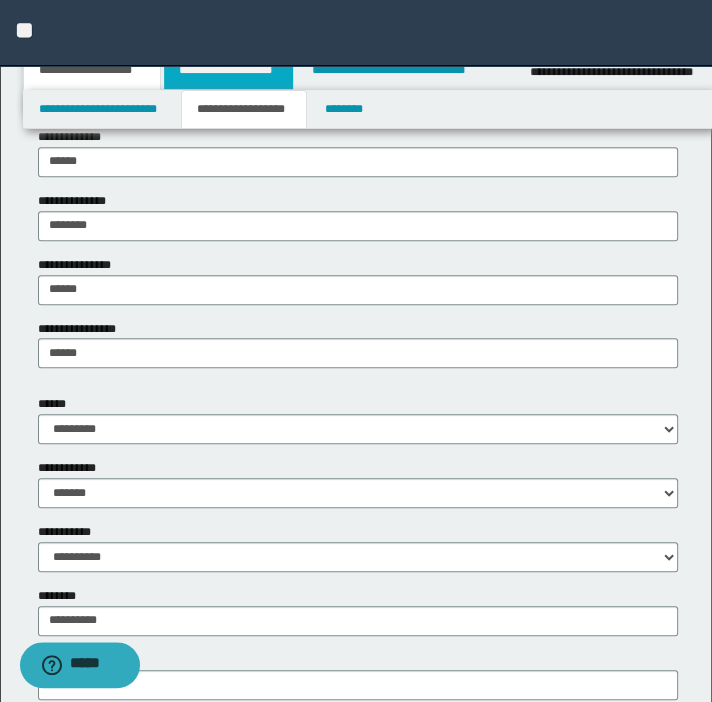 click on "**********" at bounding box center (228, 70) 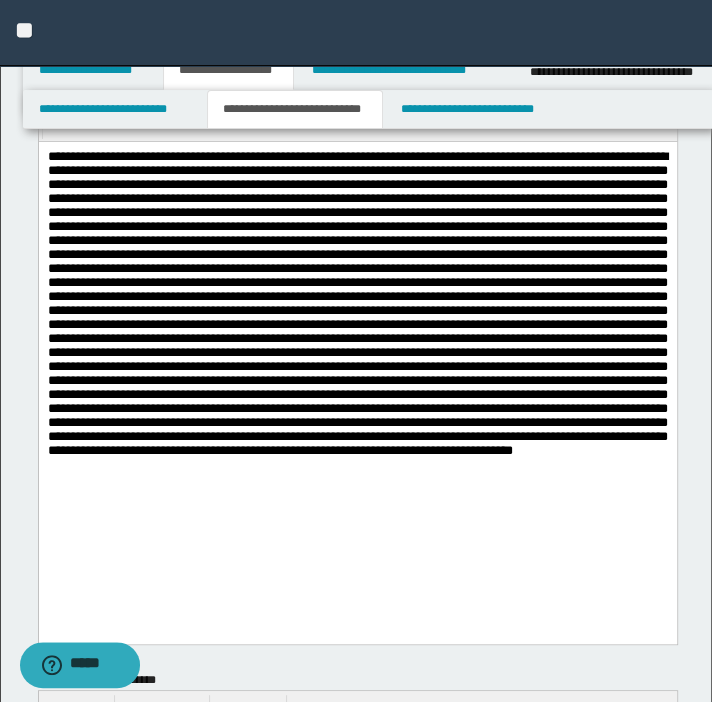 scroll, scrollTop: 120, scrollLeft: 0, axis: vertical 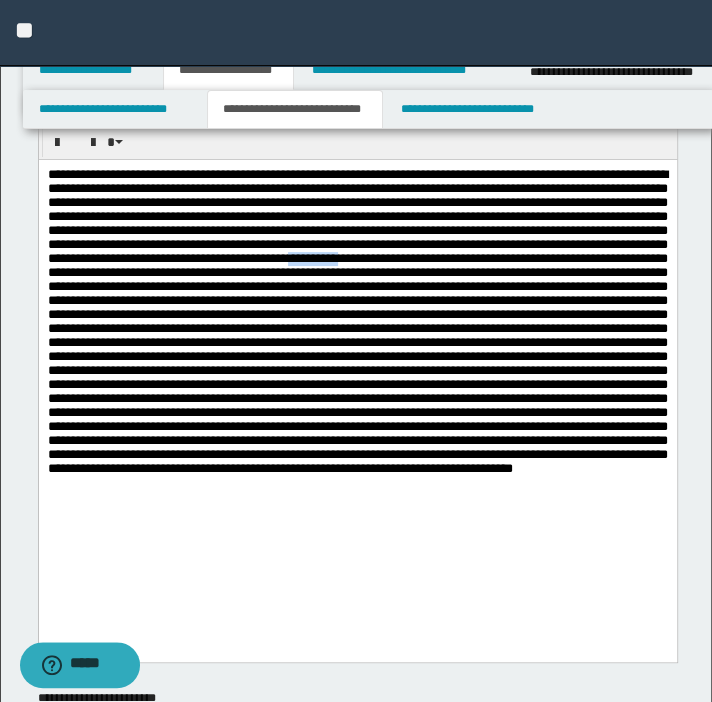 type 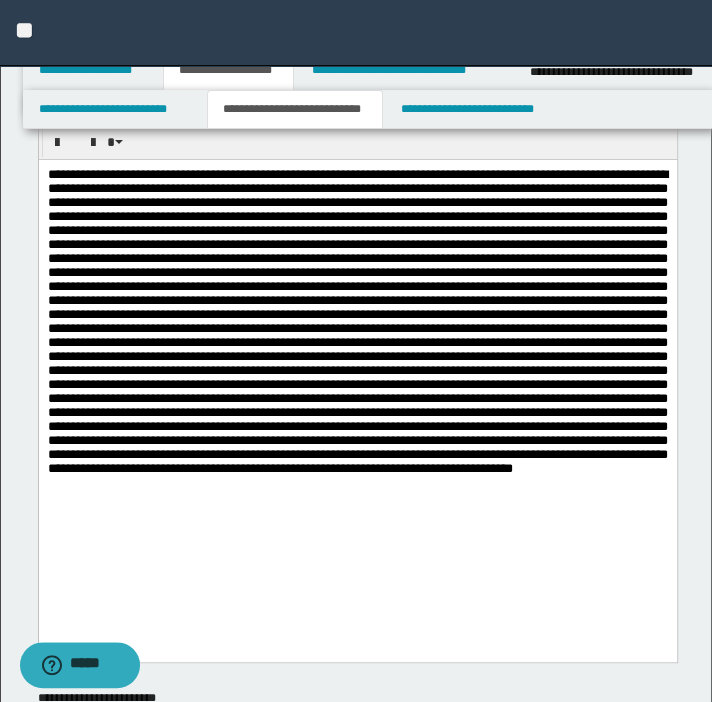drag, startPoint x: 154, startPoint y: 314, endPoint x: 117, endPoint y: 324, distance: 38.327538 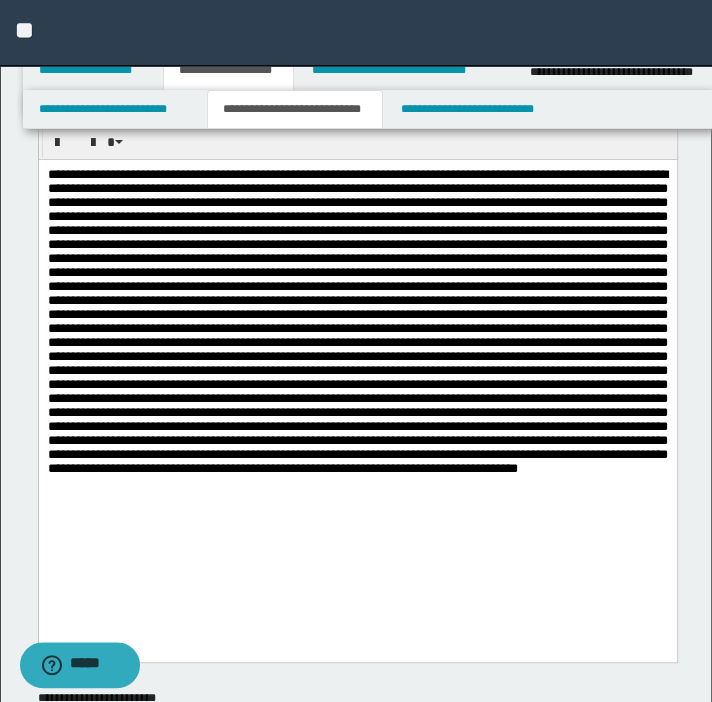 click at bounding box center (357, 360) 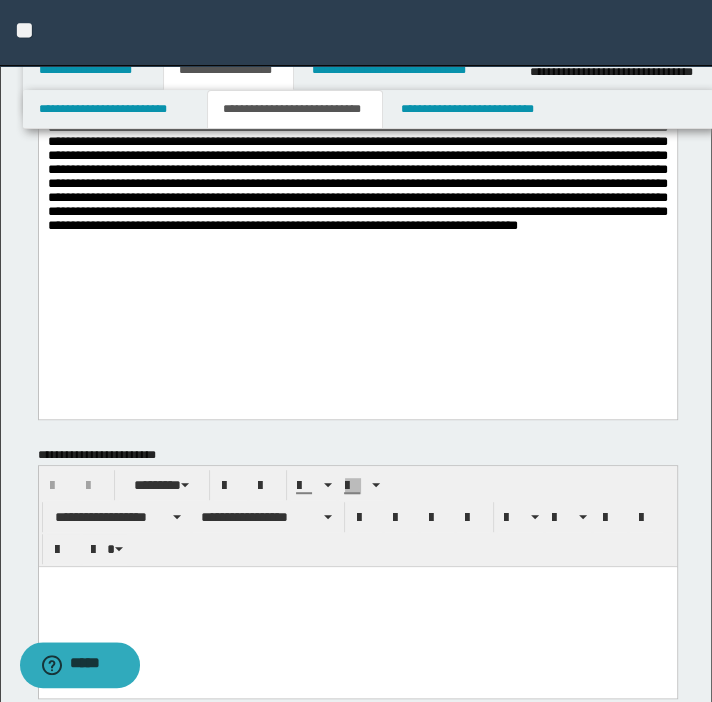 scroll, scrollTop: 272, scrollLeft: 0, axis: vertical 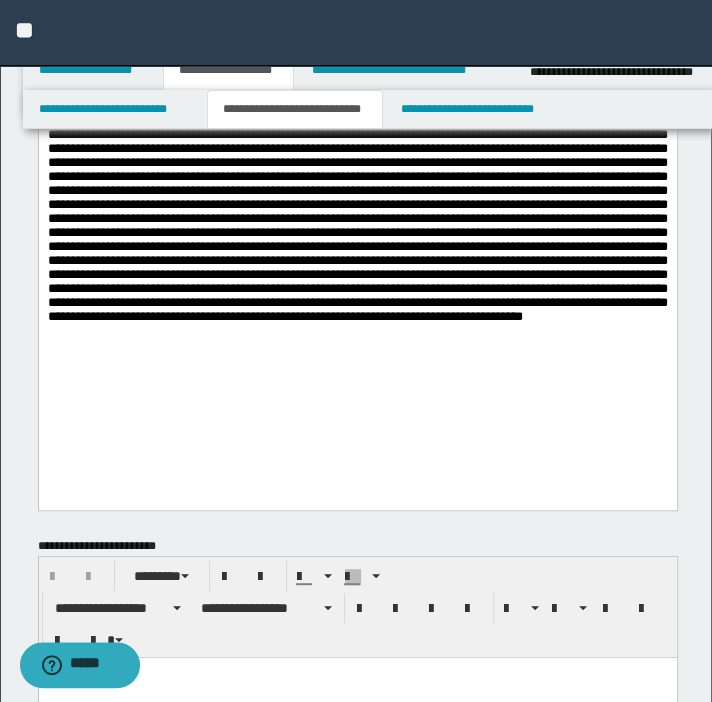 drag, startPoint x: 282, startPoint y: 292, endPoint x: 294, endPoint y: 302, distance: 15.6205 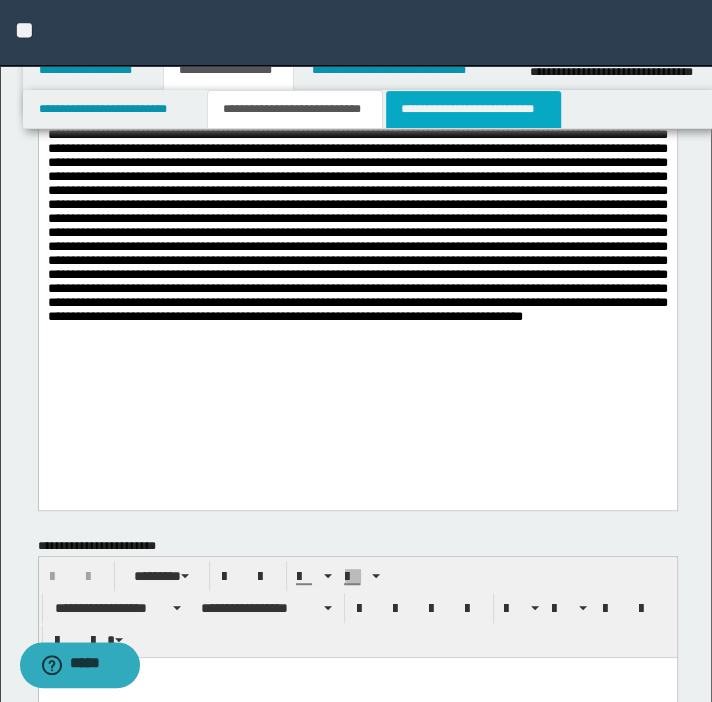 click on "**********" at bounding box center [473, 109] 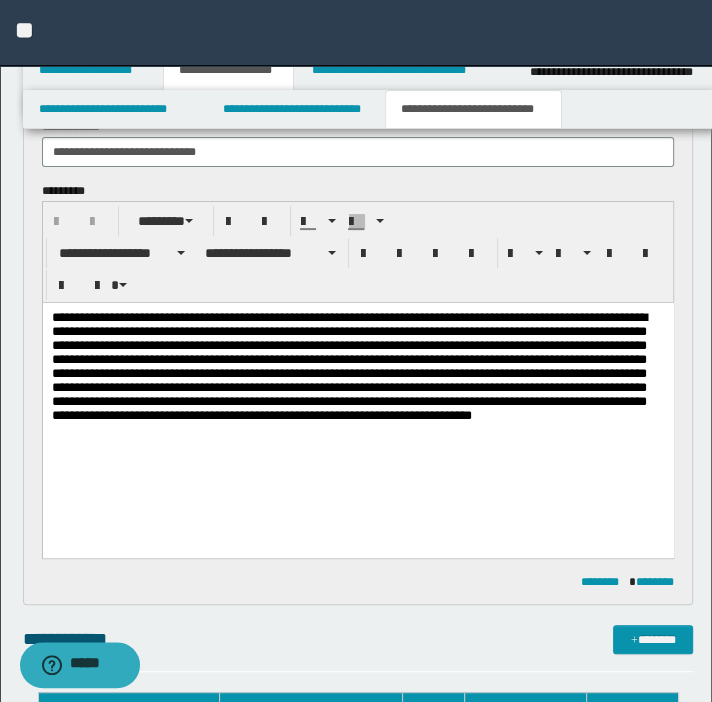 scroll, scrollTop: 181, scrollLeft: 0, axis: vertical 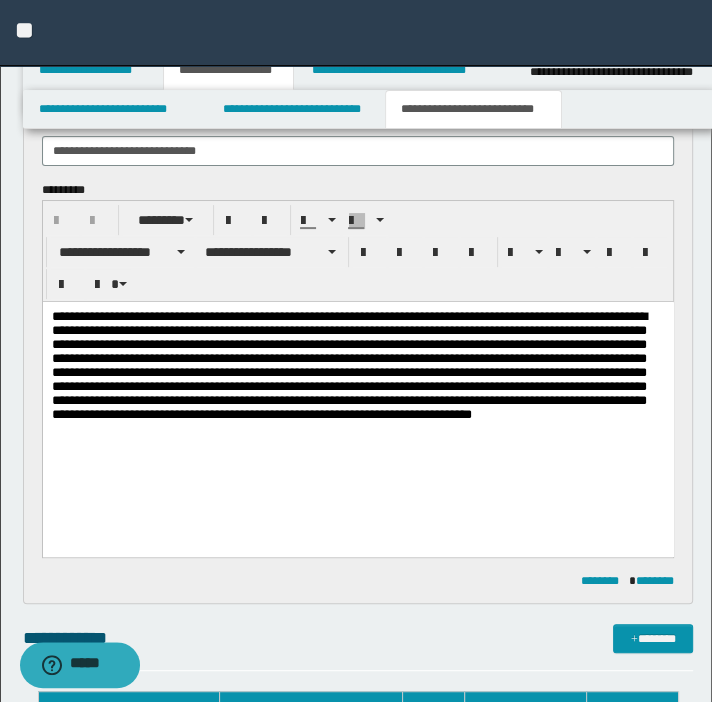 click on "**********" at bounding box center [357, 378] 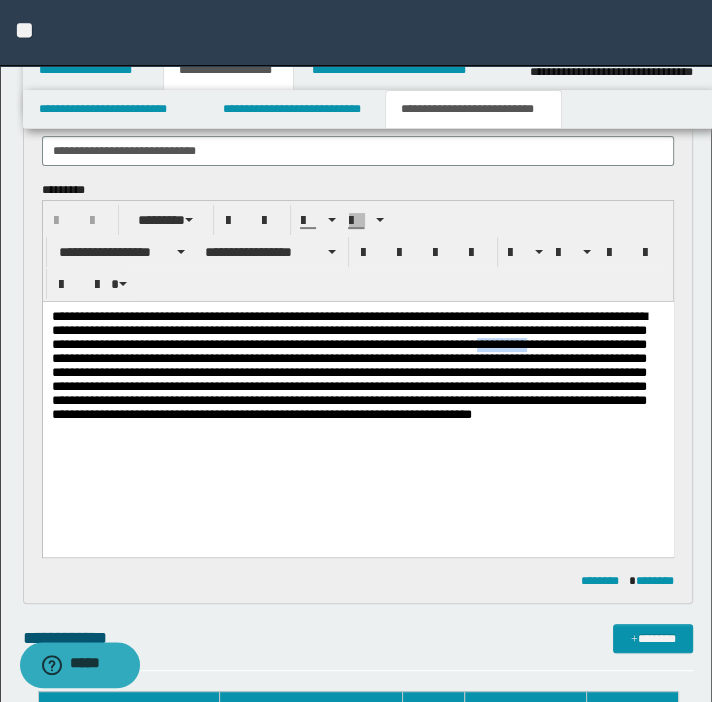 type 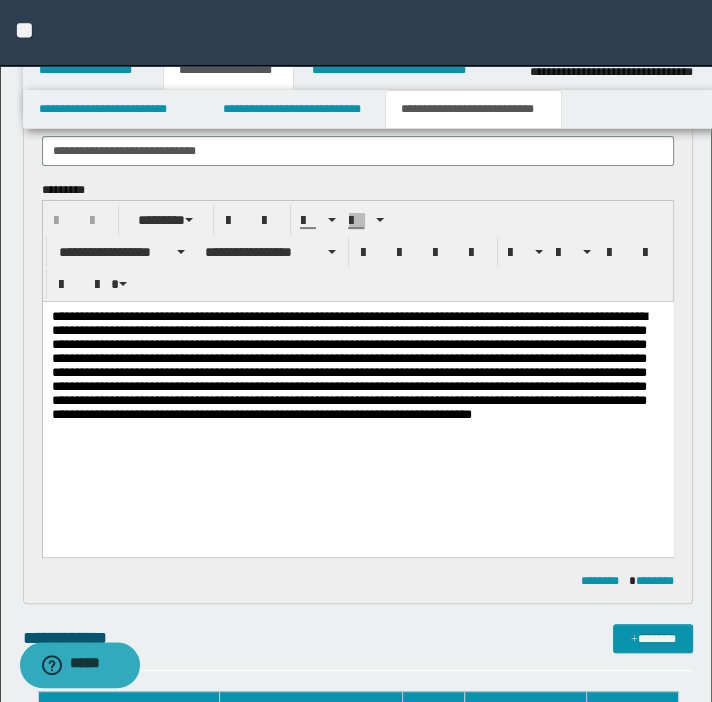 click on "**********" at bounding box center [357, 378] 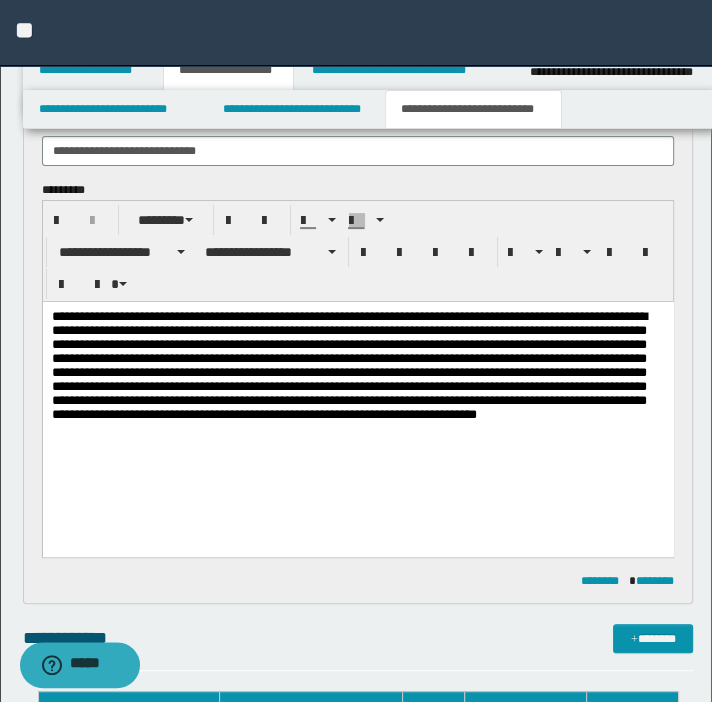 click on "**********" at bounding box center [357, 378] 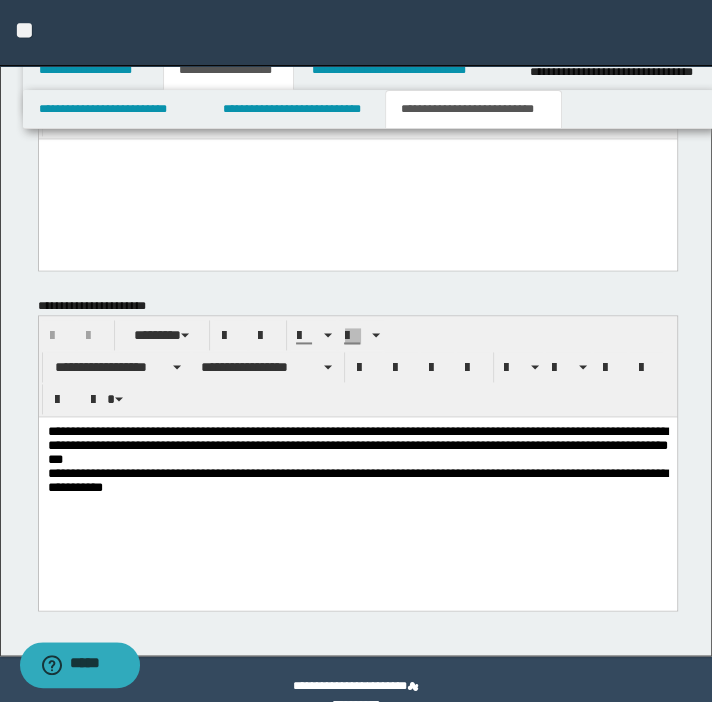 scroll, scrollTop: 1370, scrollLeft: 0, axis: vertical 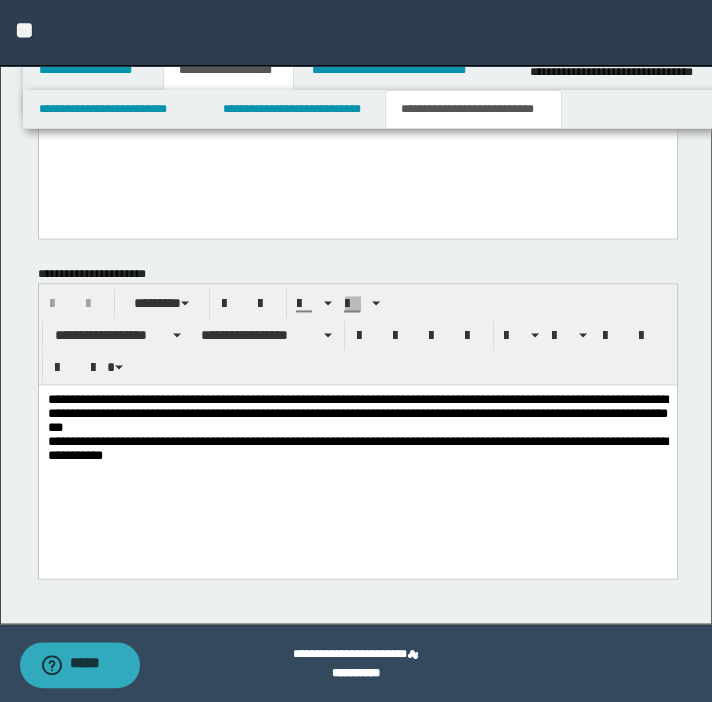 click on "**********" at bounding box center (357, 431) 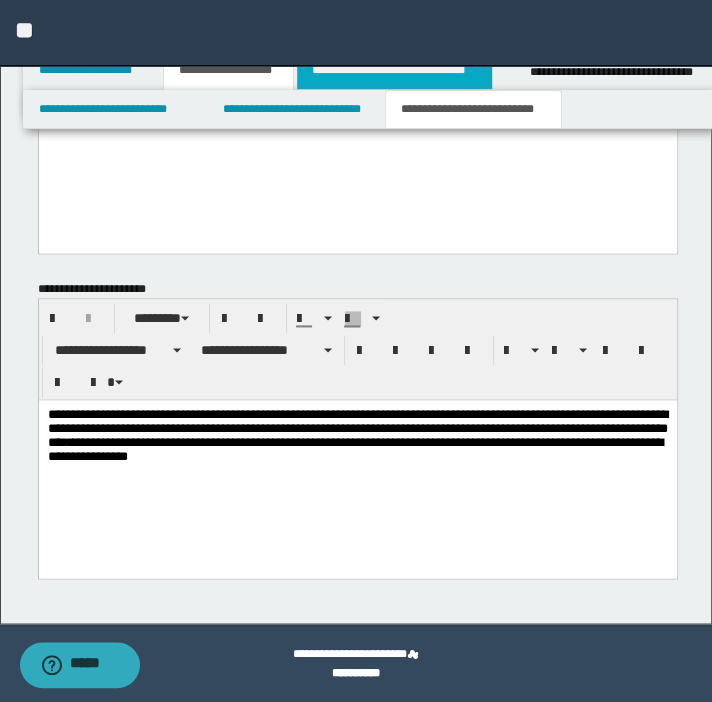 click on "**********" at bounding box center (394, 70) 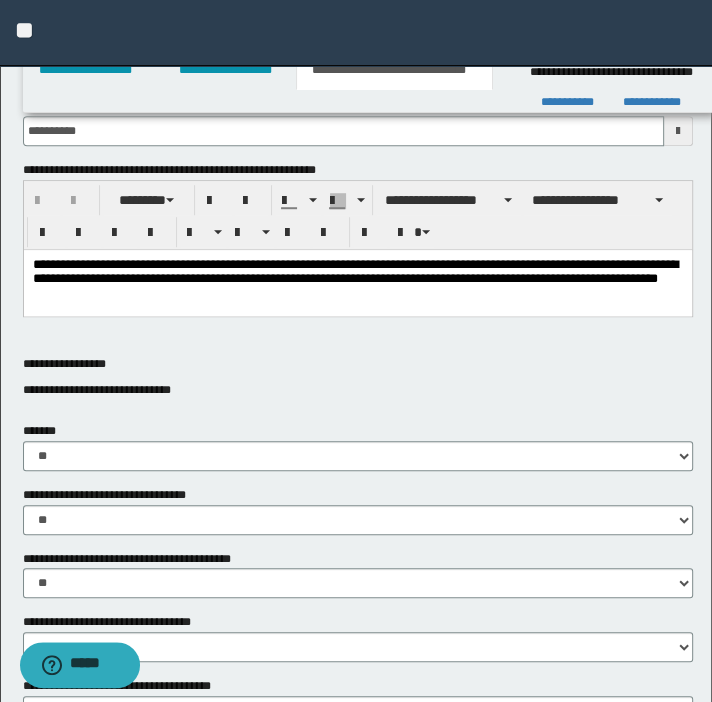 scroll, scrollTop: 597, scrollLeft: 0, axis: vertical 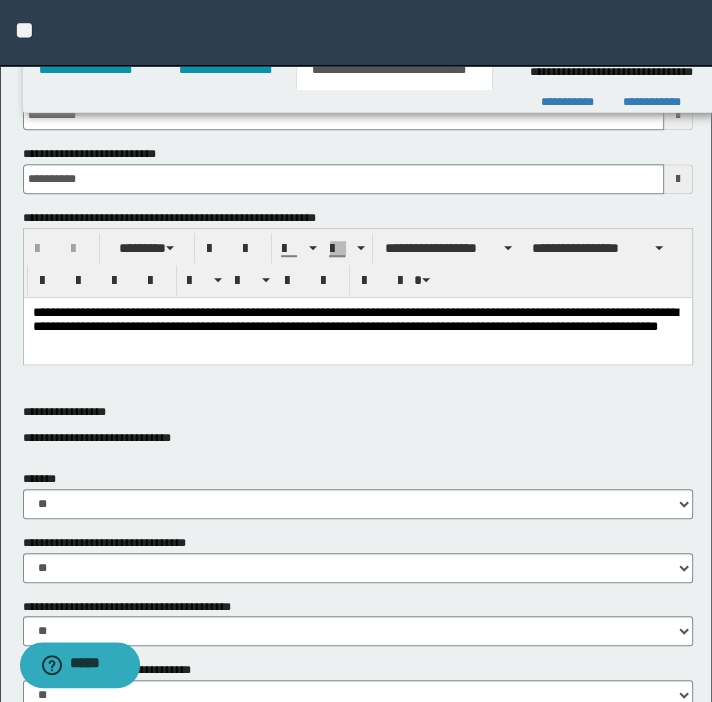 click on "**********" at bounding box center (357, 329) 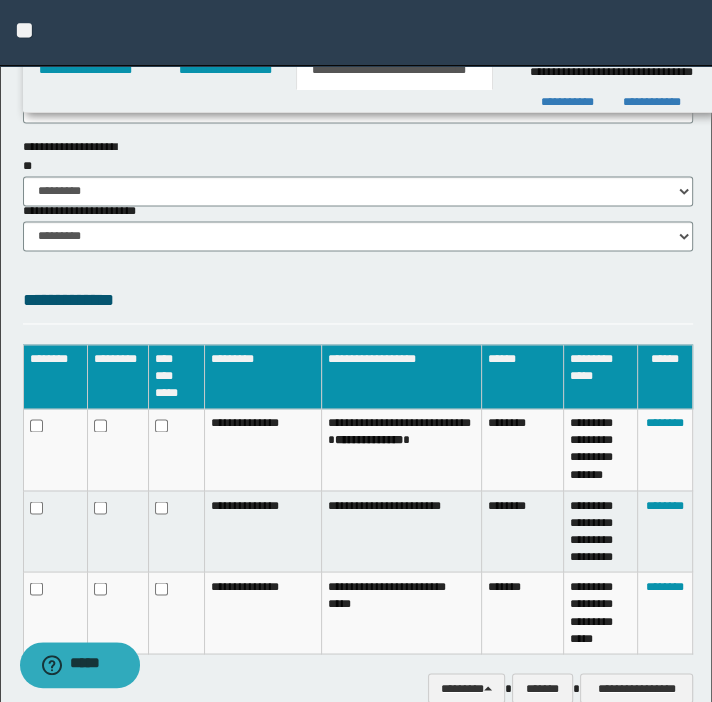 scroll, scrollTop: 1570, scrollLeft: 0, axis: vertical 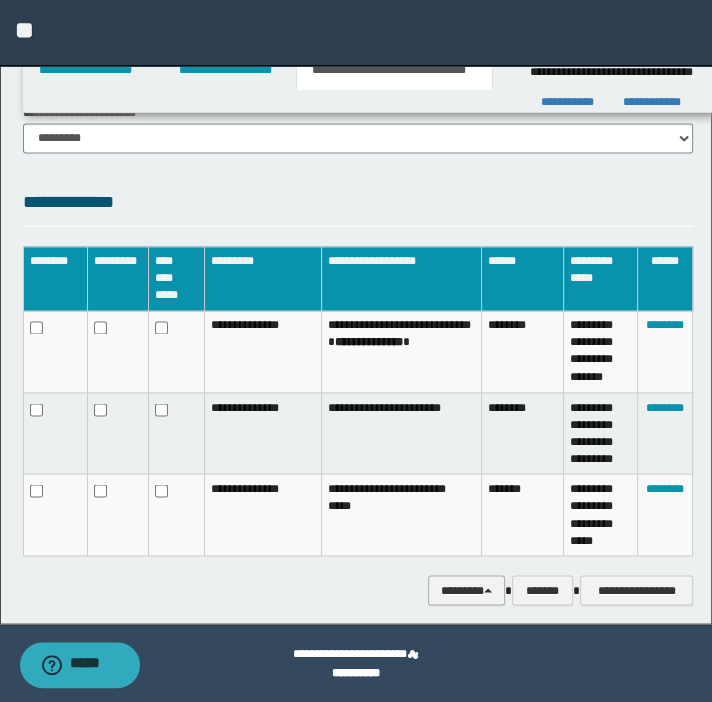 click on "********" at bounding box center (466, 590) 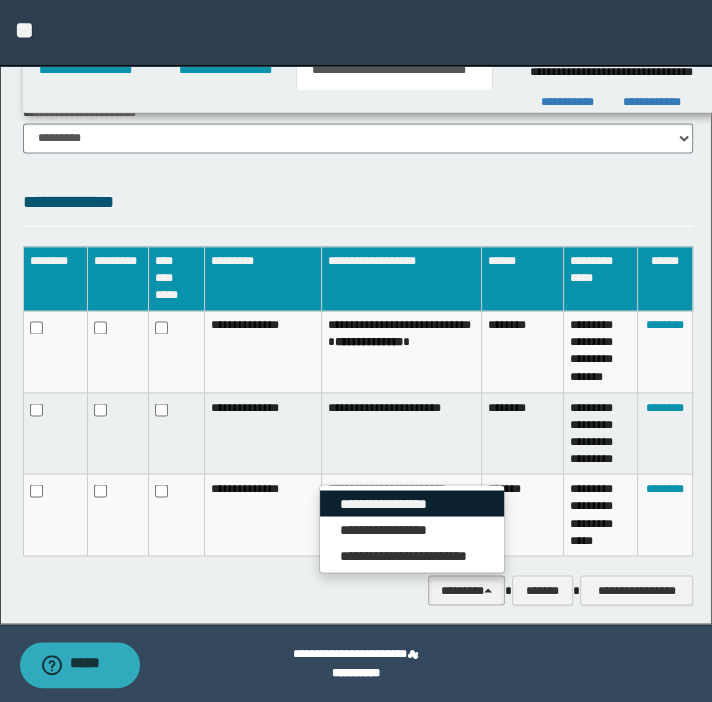 click on "**********" at bounding box center (412, 503) 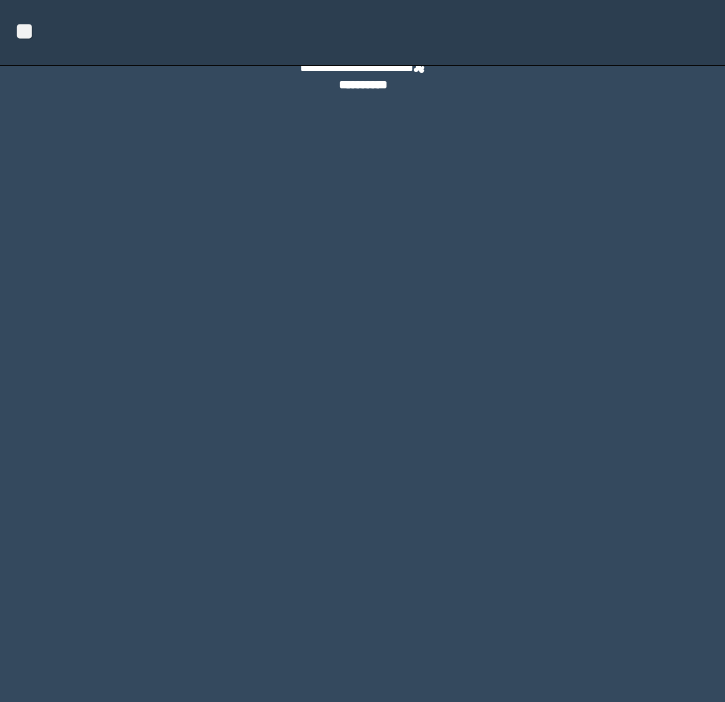 scroll, scrollTop: 0, scrollLeft: 0, axis: both 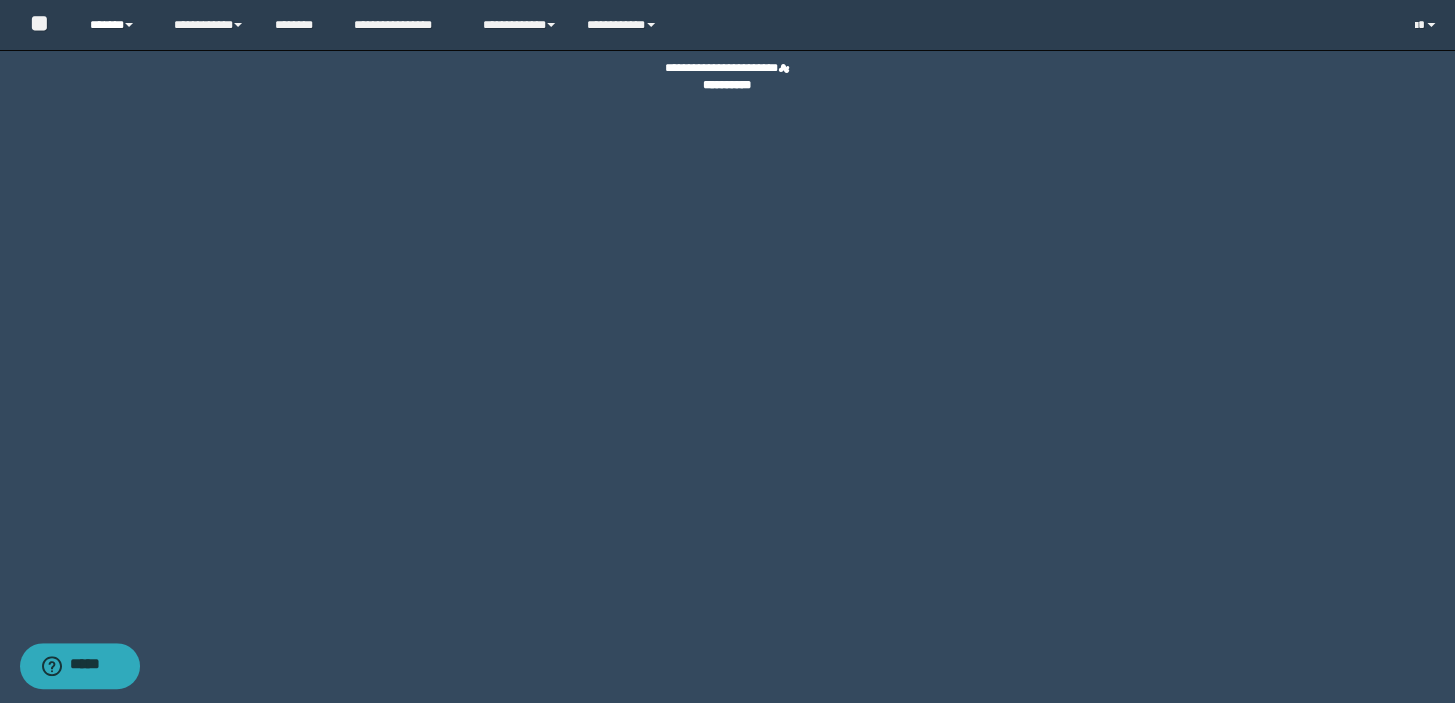 click on "******" at bounding box center (117, 25) 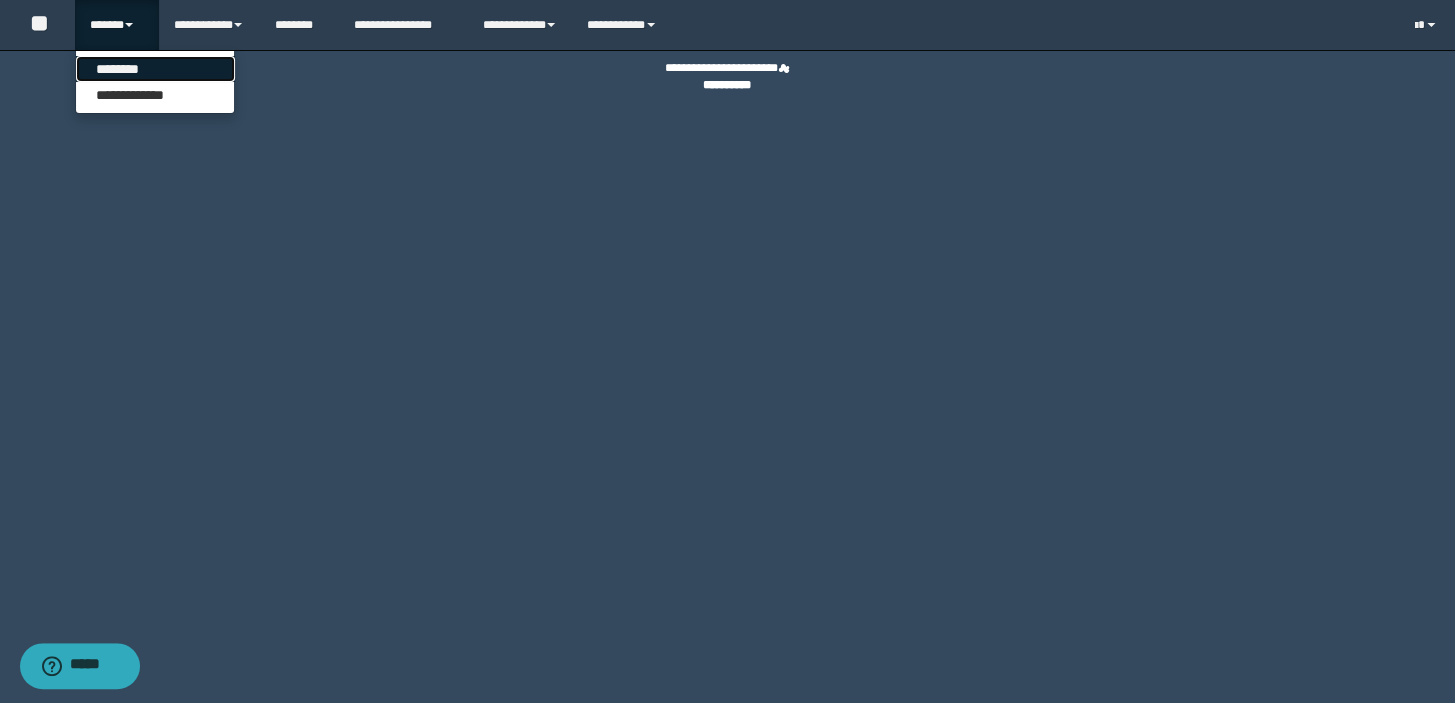 click on "********" at bounding box center (155, 69) 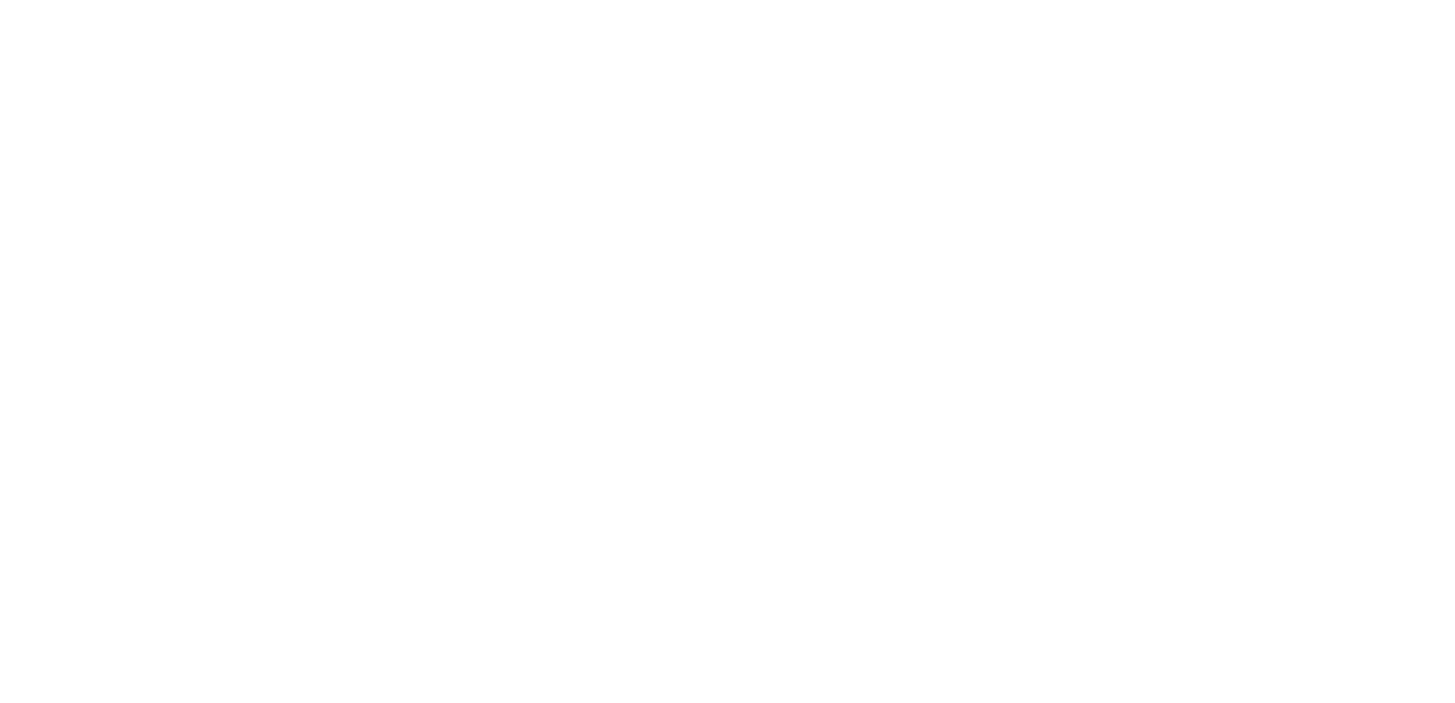 scroll, scrollTop: 0, scrollLeft: 0, axis: both 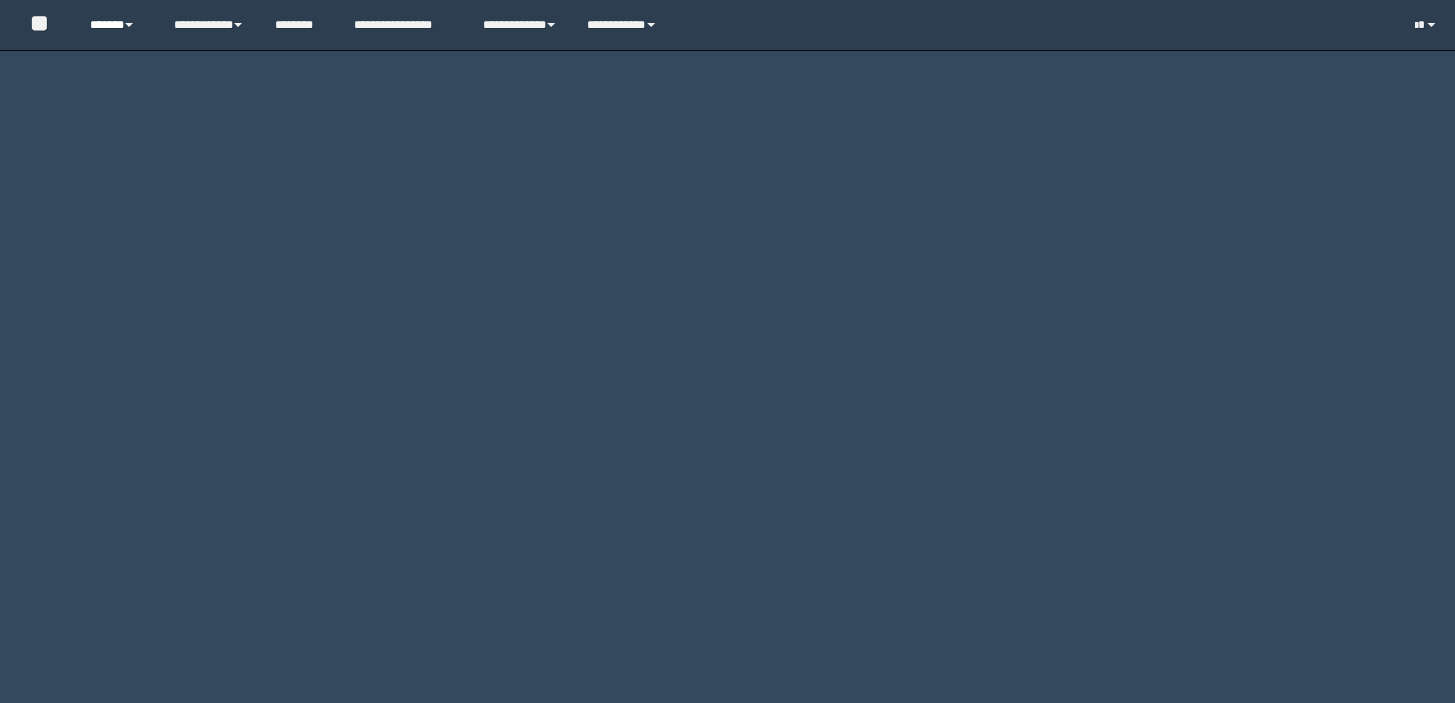 click on "******" at bounding box center [117, 25] 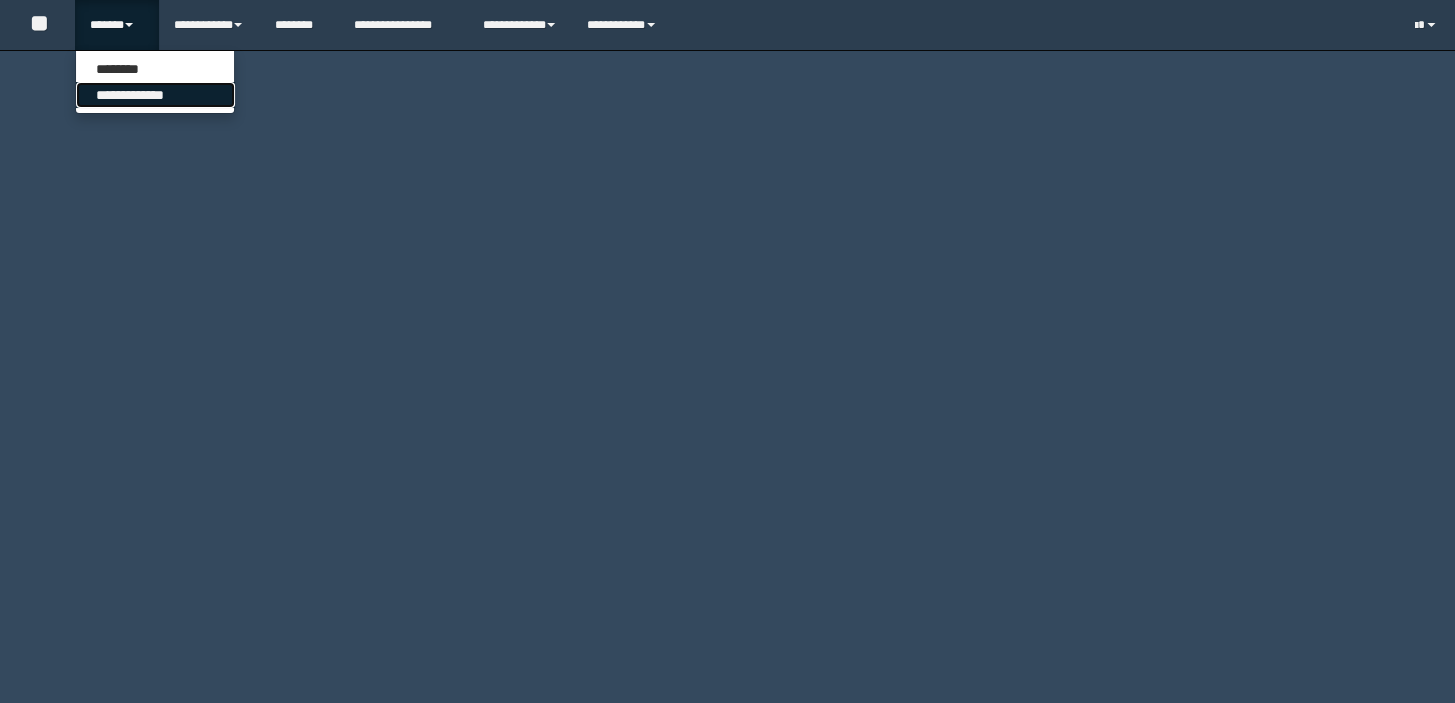 click on "**********" at bounding box center (155, 95) 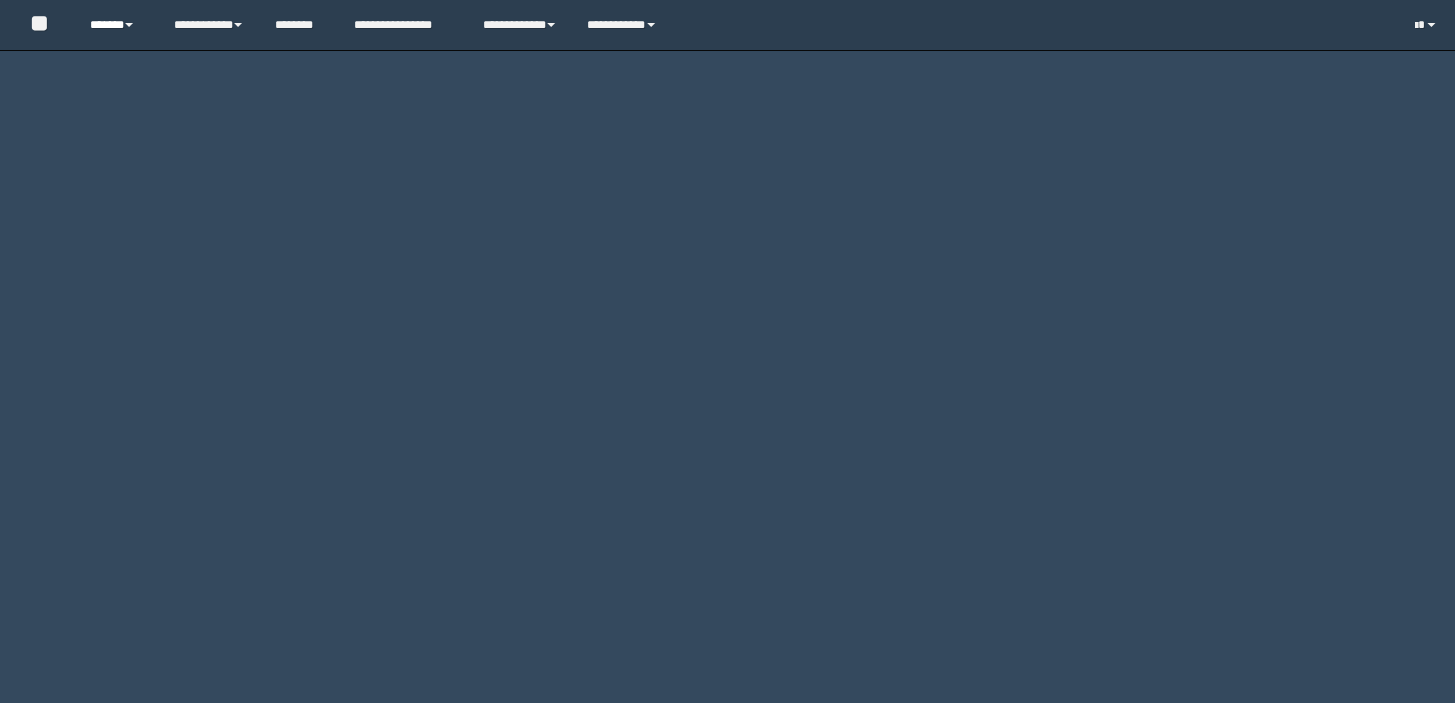 click on "******" at bounding box center [117, 25] 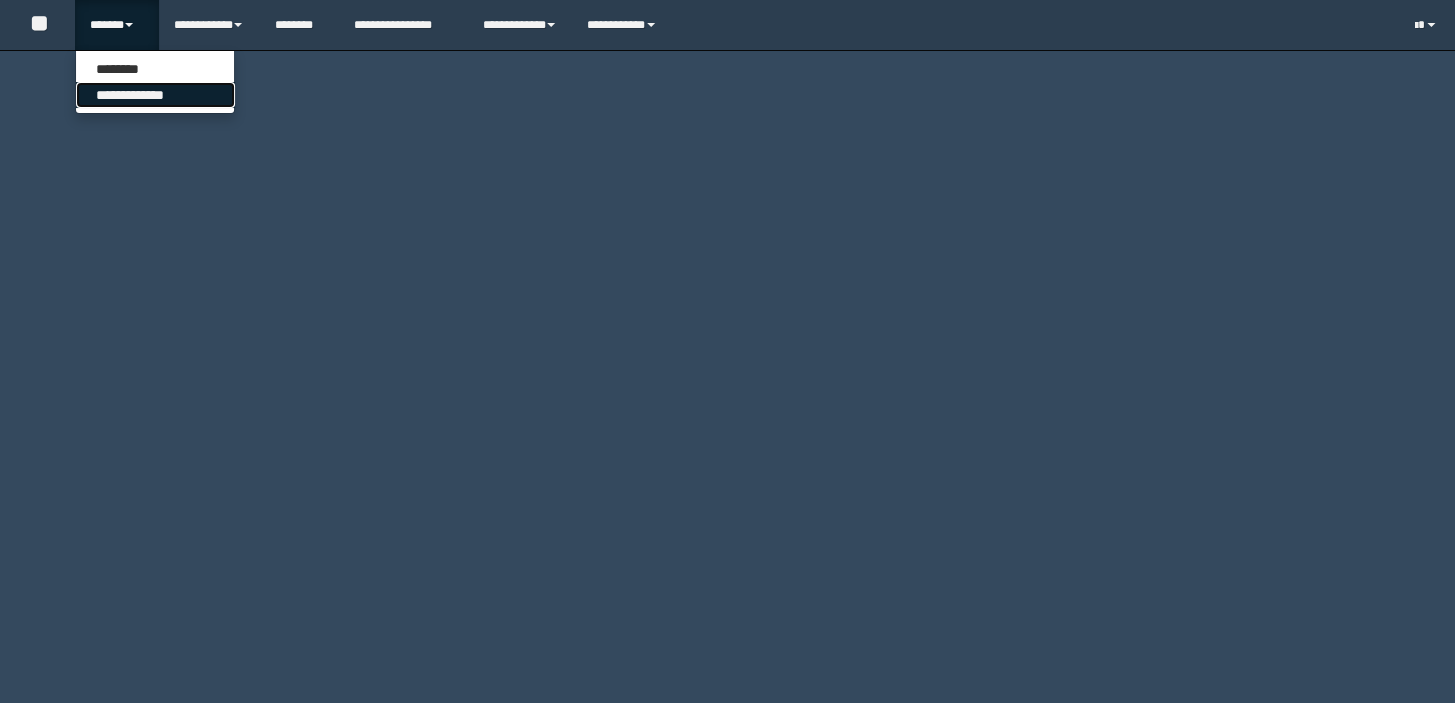 click on "**********" at bounding box center (155, 95) 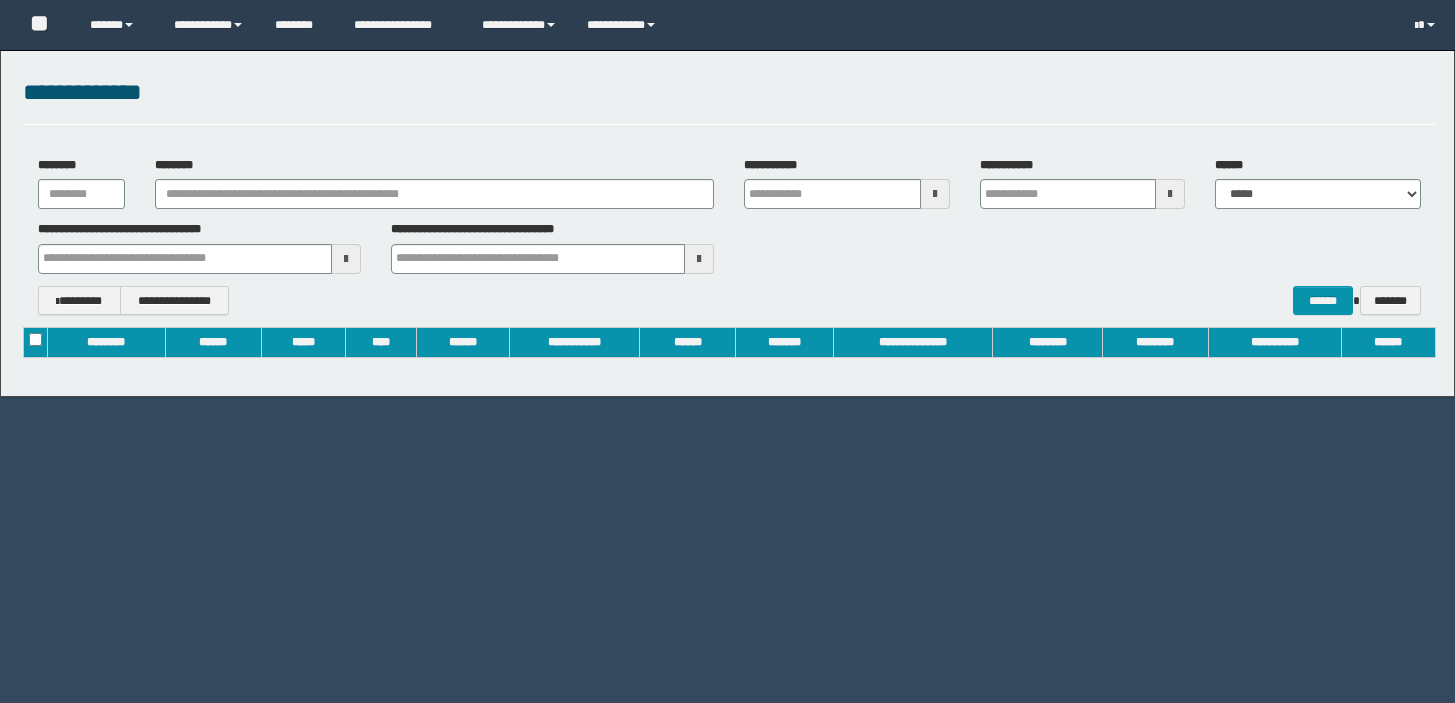 scroll, scrollTop: 0, scrollLeft: 0, axis: both 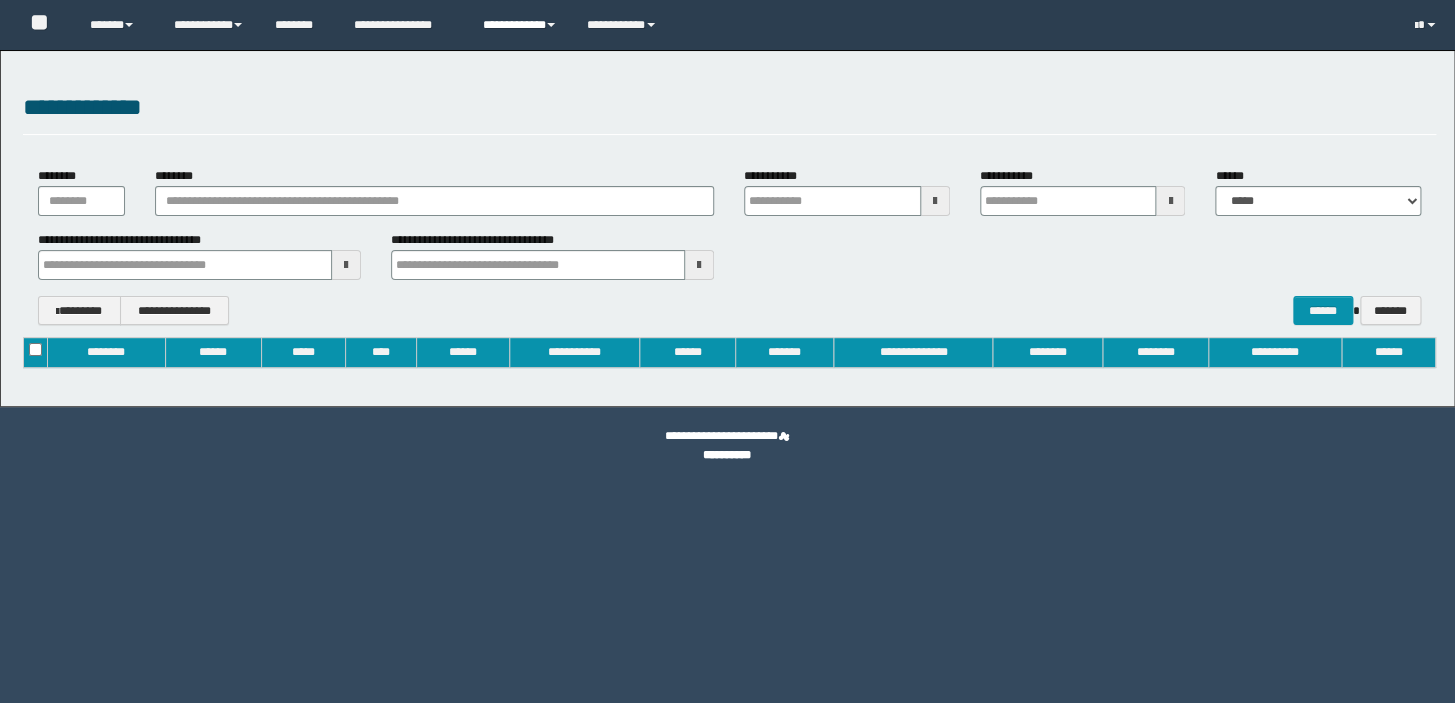 type on "**********" 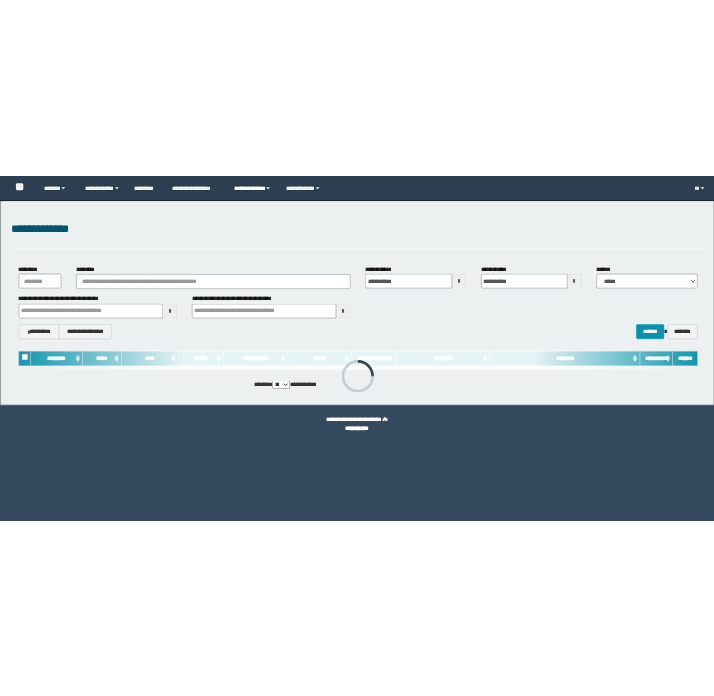 scroll, scrollTop: 0, scrollLeft: 0, axis: both 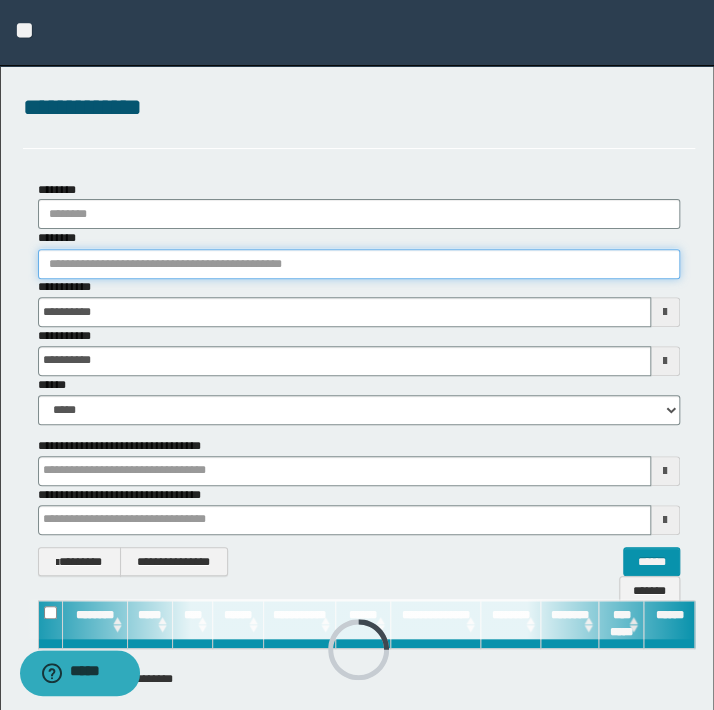click on "********" at bounding box center [359, 264] 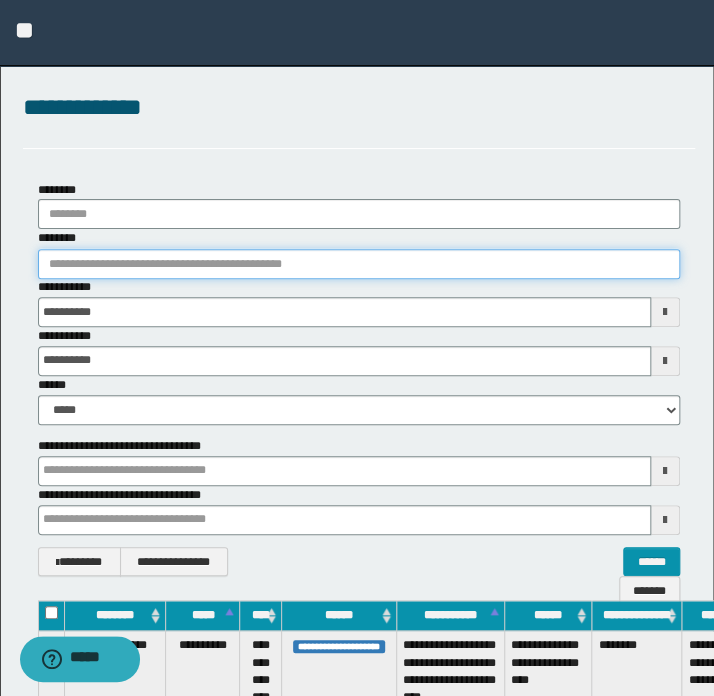 type 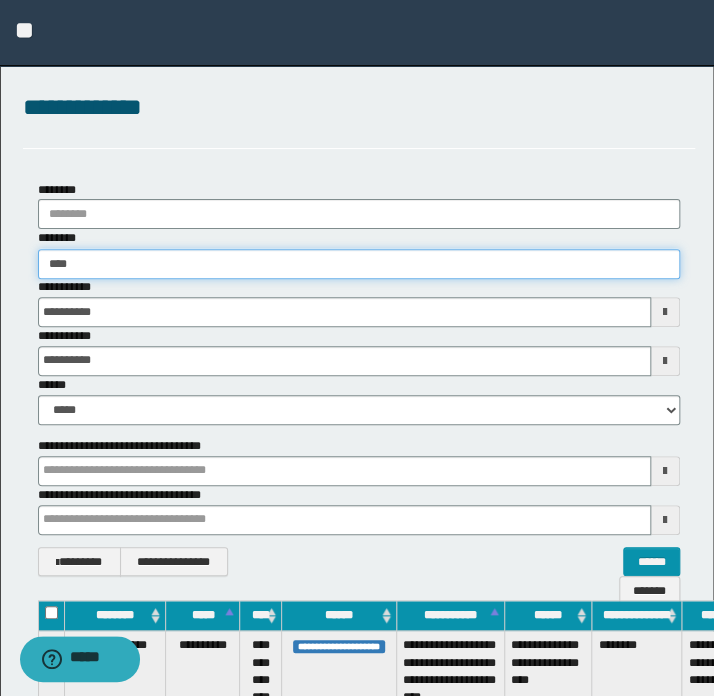 type on "*****" 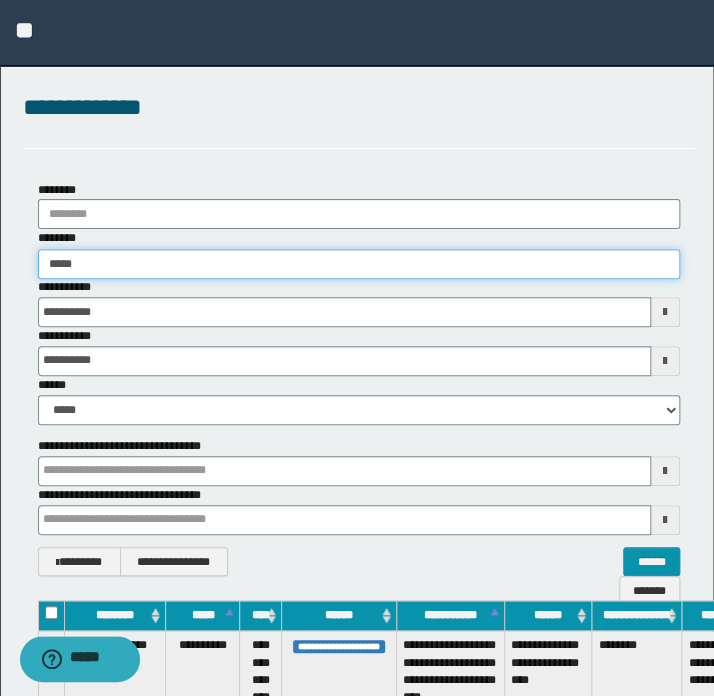 type on "*****" 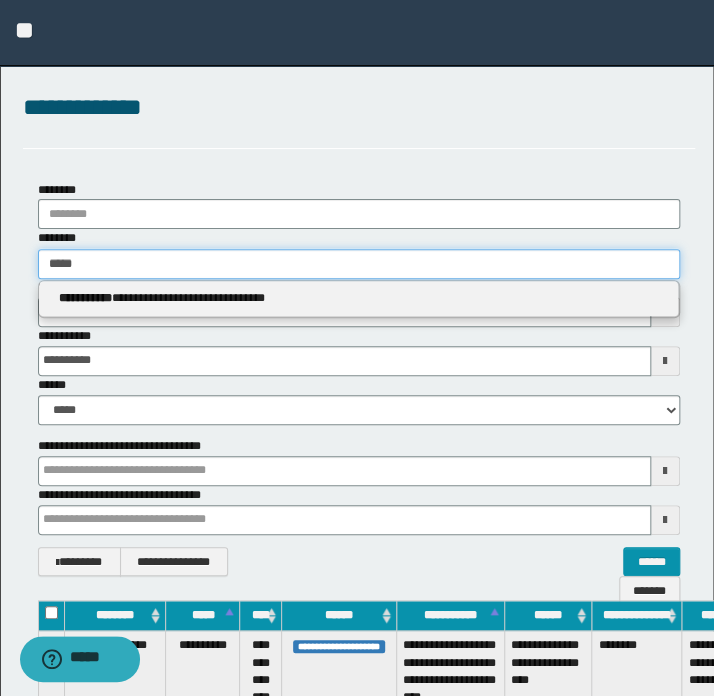 type on "*****" 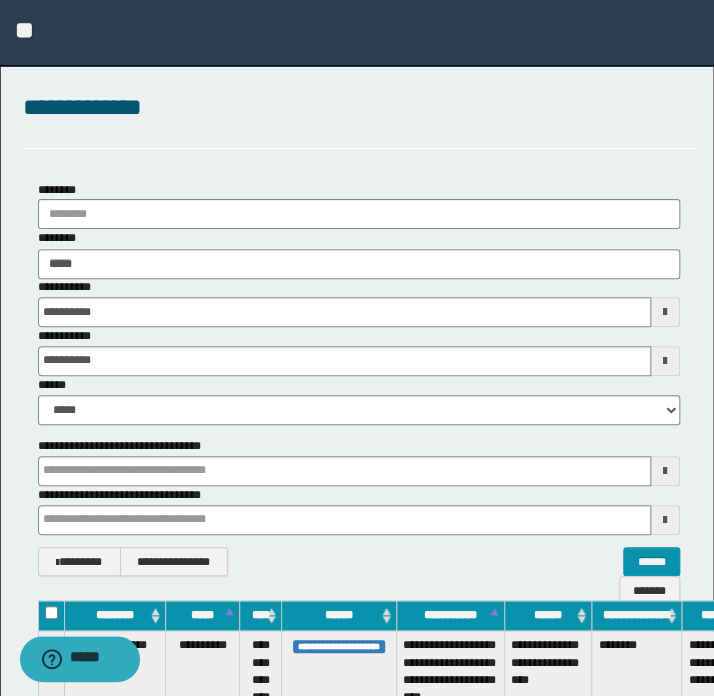 type 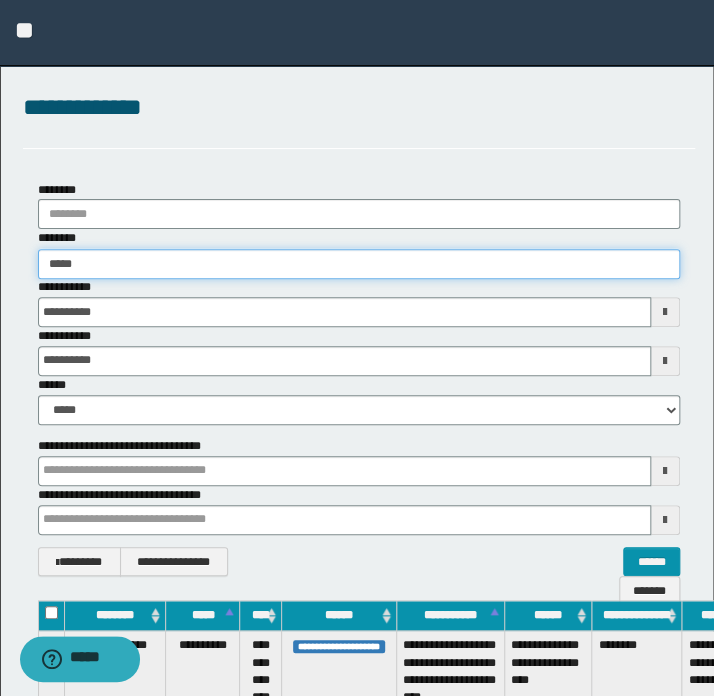 type 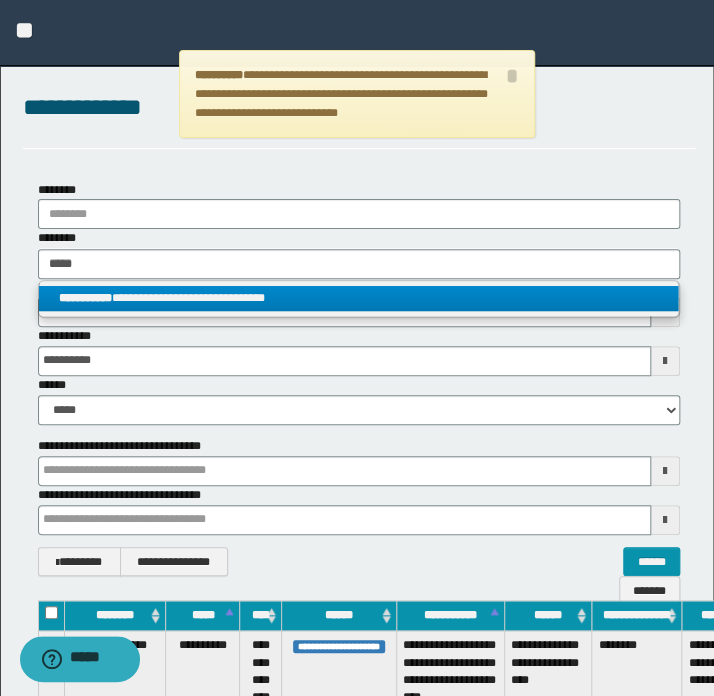 click on "**********" at bounding box center [359, 298] 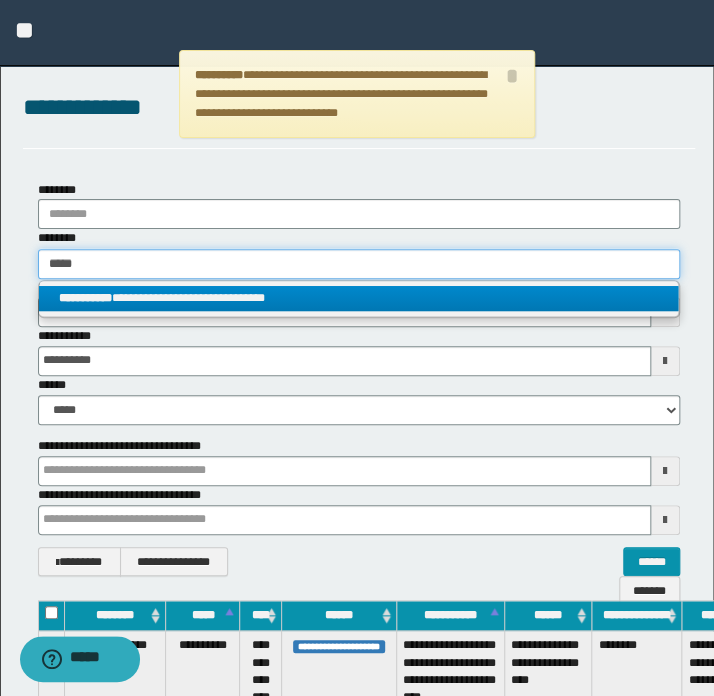 type 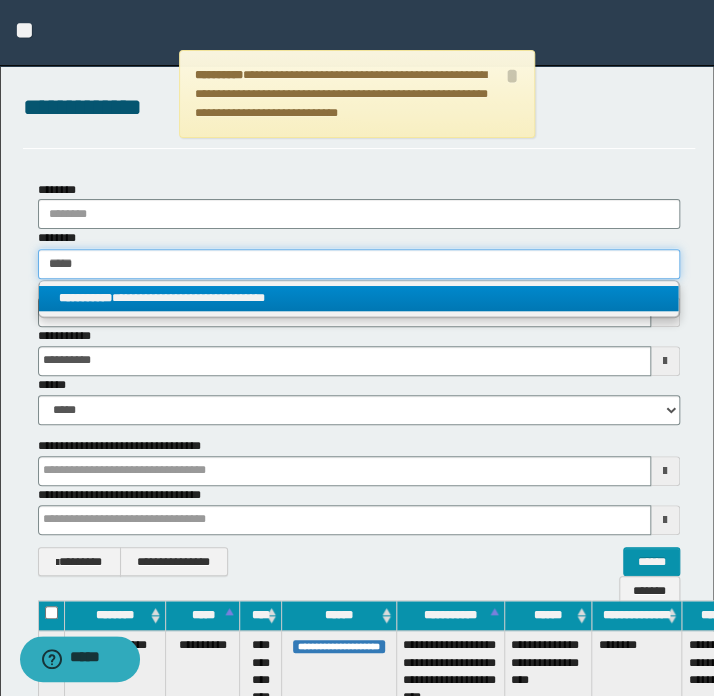 type 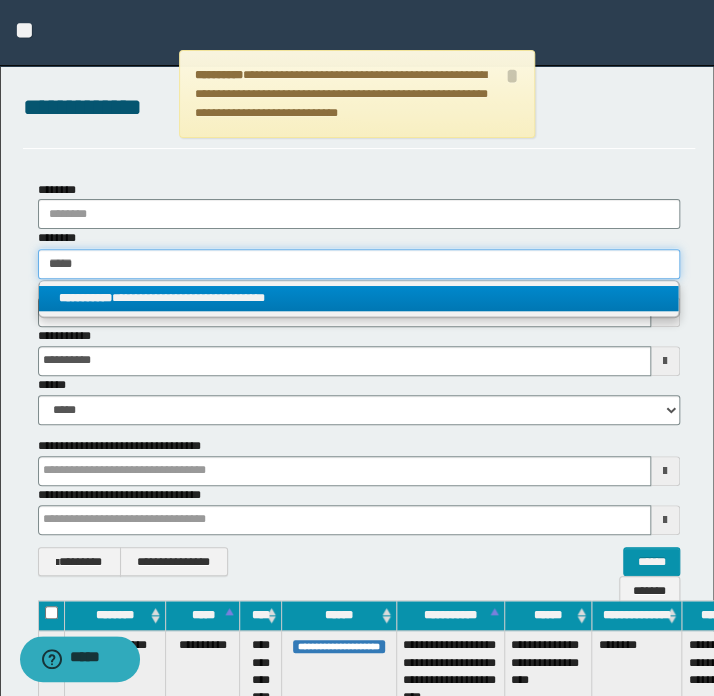 type 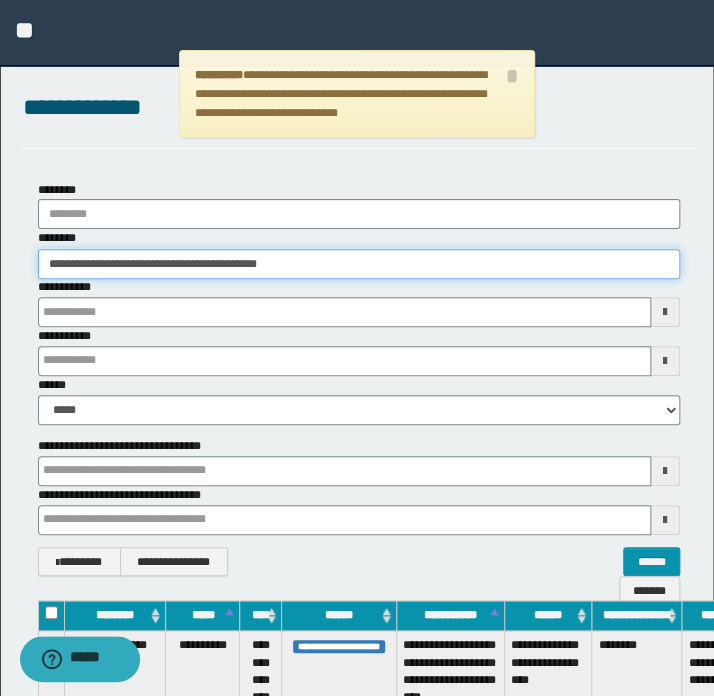 type 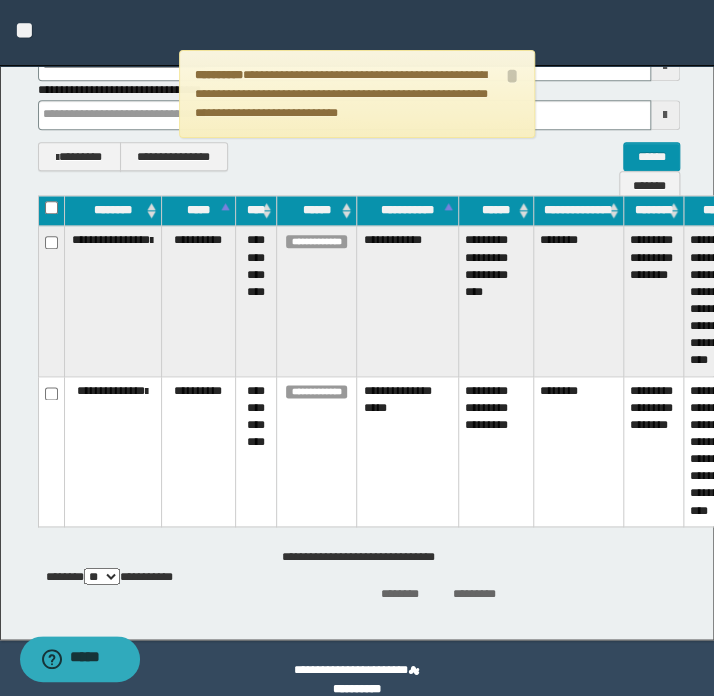 scroll, scrollTop: 426, scrollLeft: 0, axis: vertical 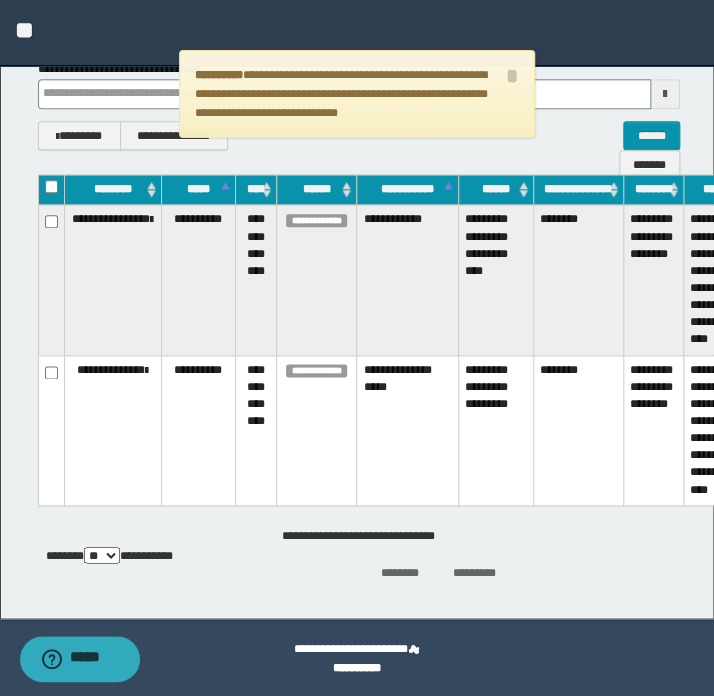 drag, startPoint x: 268, startPoint y: 693, endPoint x: 301, endPoint y: 698, distance: 33.37664 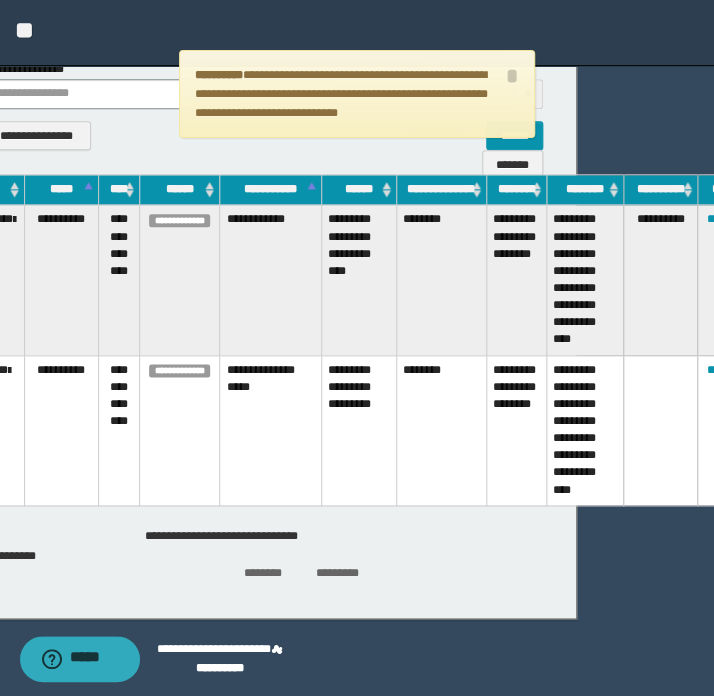 scroll, scrollTop: 426, scrollLeft: 176, axis: both 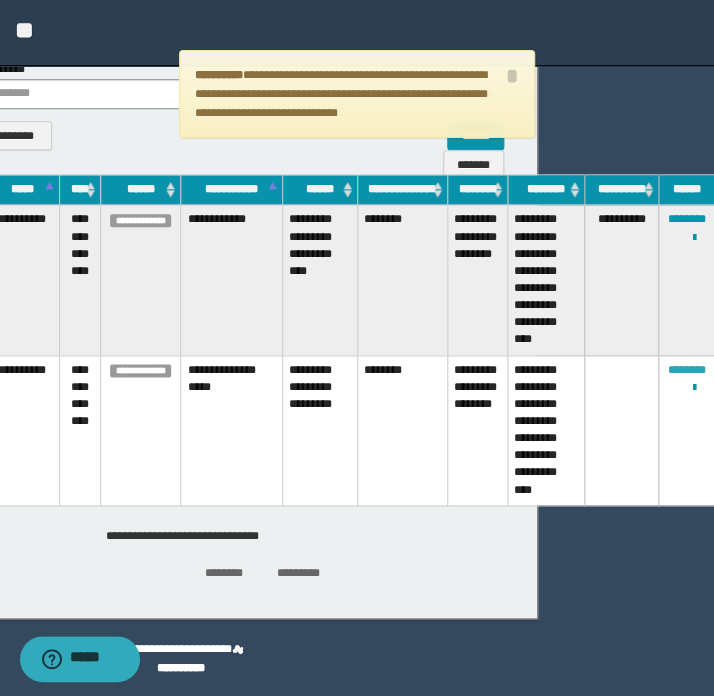 click on "********" at bounding box center (686, 370) 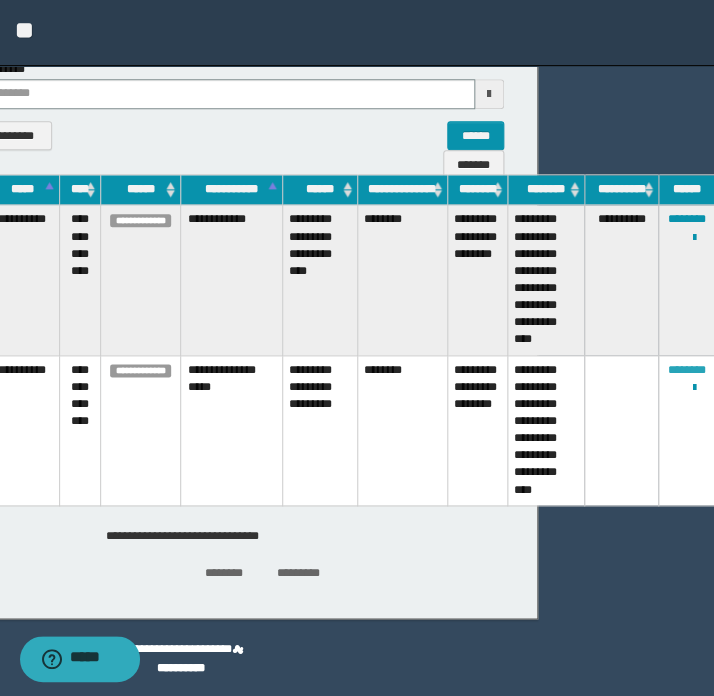 type 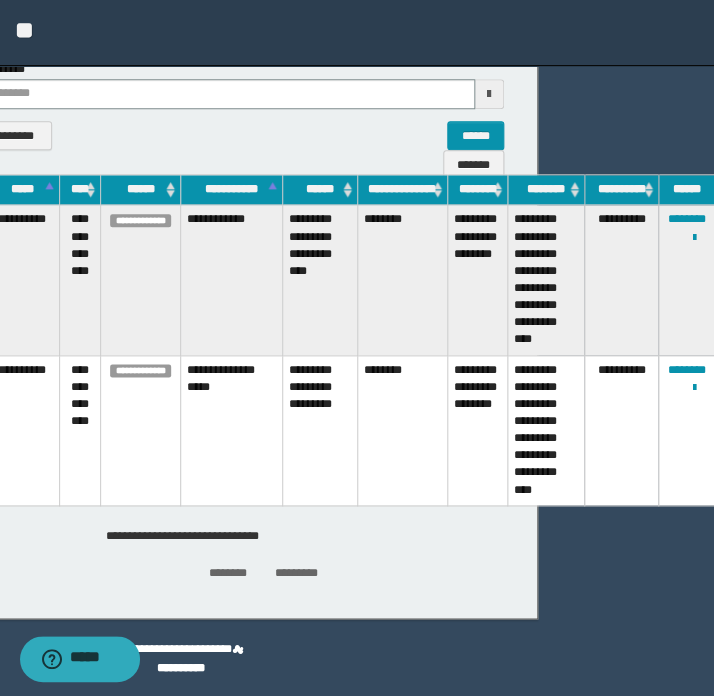 scroll, scrollTop: 426, scrollLeft: 118, axis: both 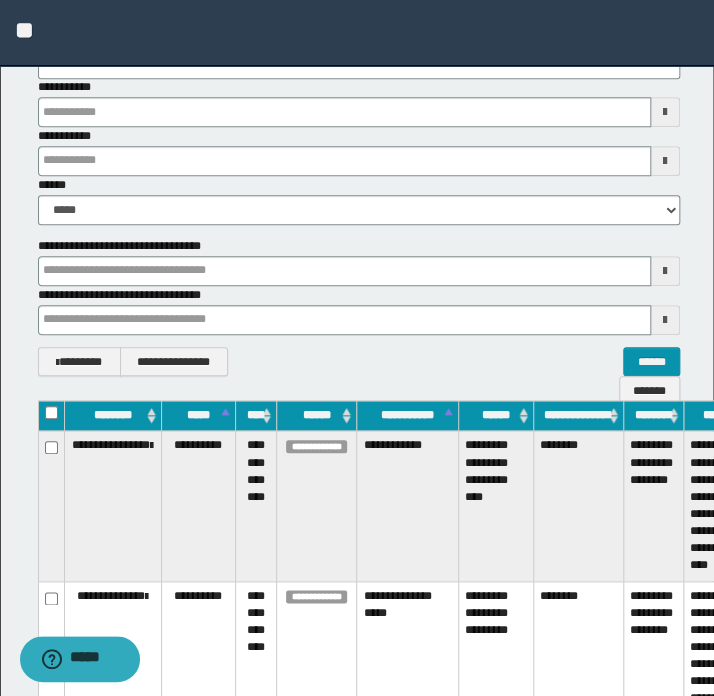 type 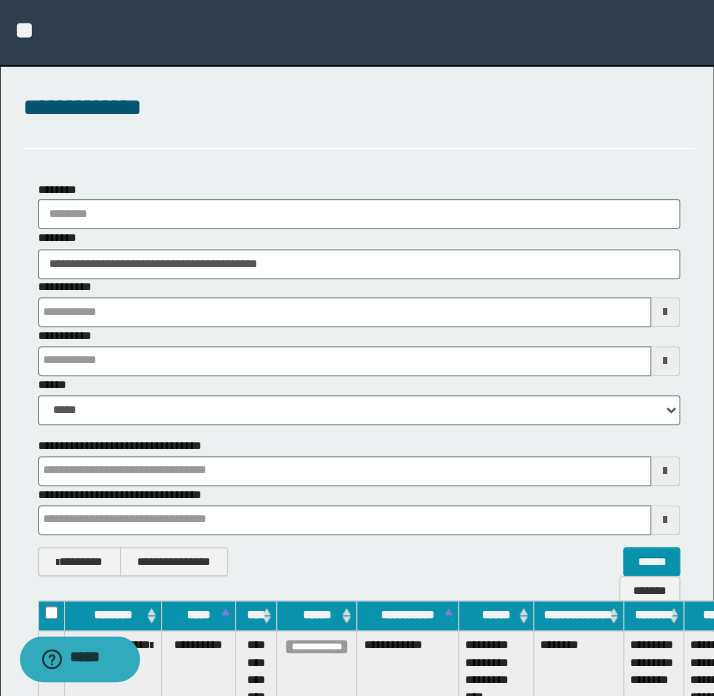 type 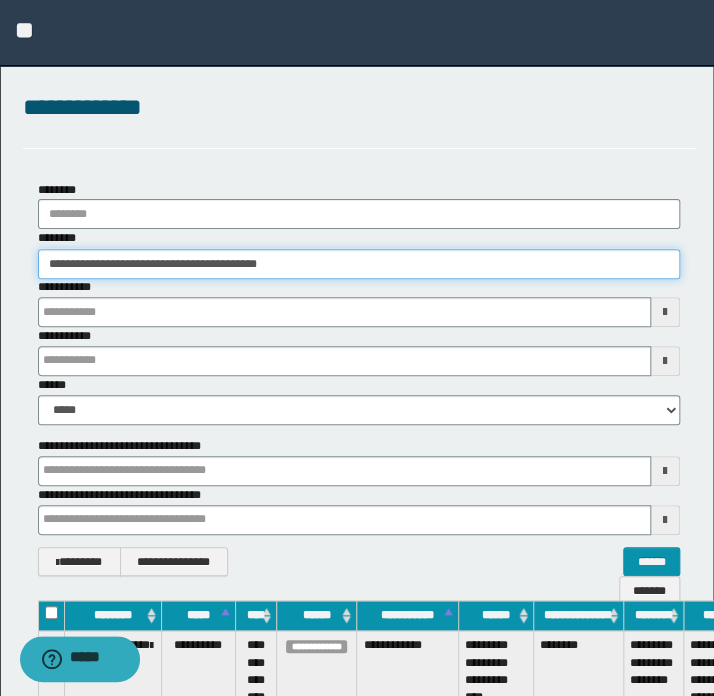 drag, startPoint x: 117, startPoint y: 268, endPoint x: 68, endPoint y: 272, distance: 49.162994 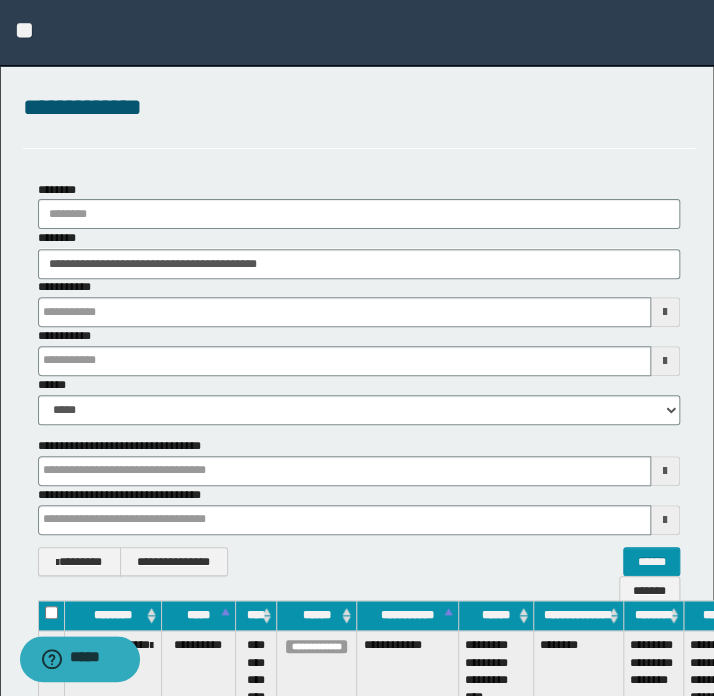type 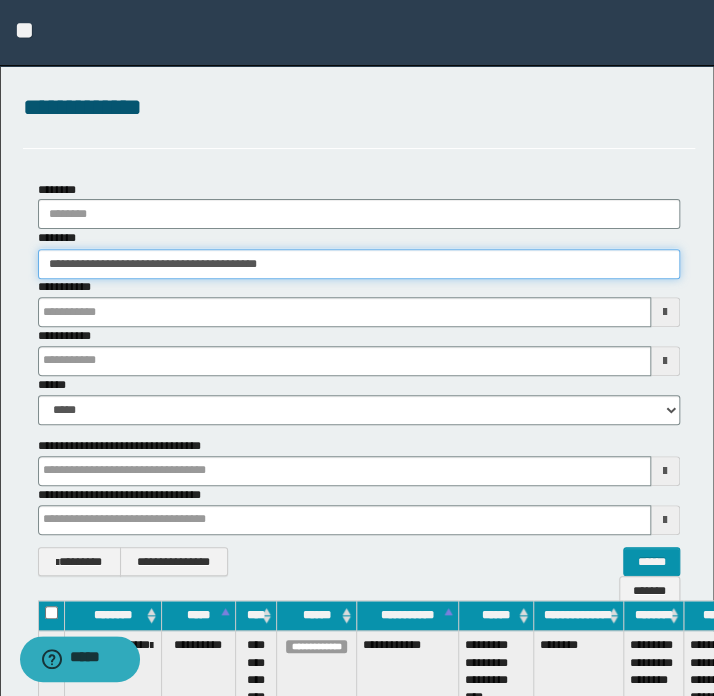 type 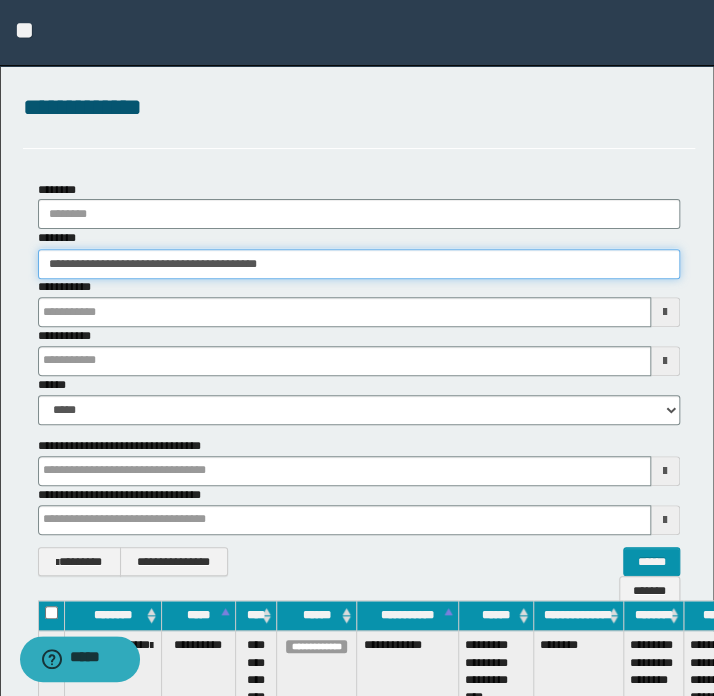 type 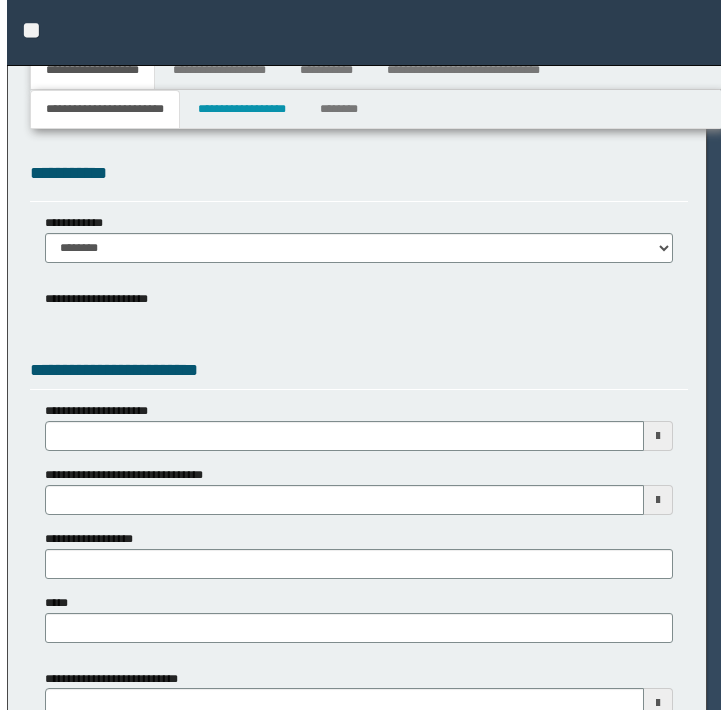 scroll, scrollTop: 0, scrollLeft: 0, axis: both 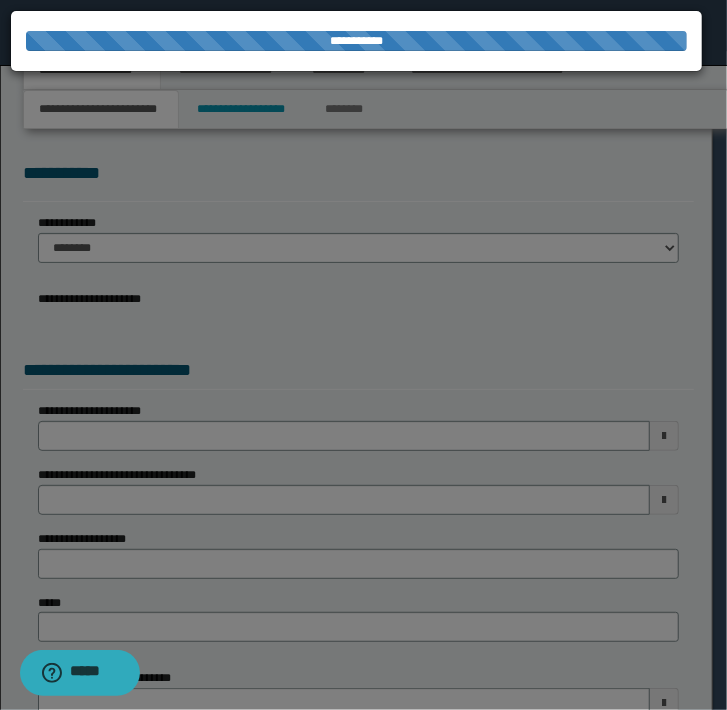 select on "*" 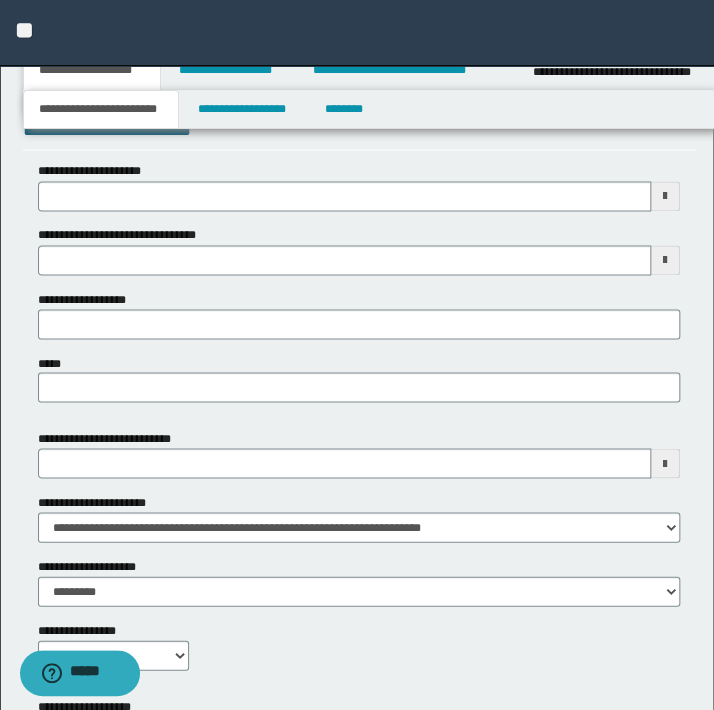 scroll, scrollTop: 916, scrollLeft: 0, axis: vertical 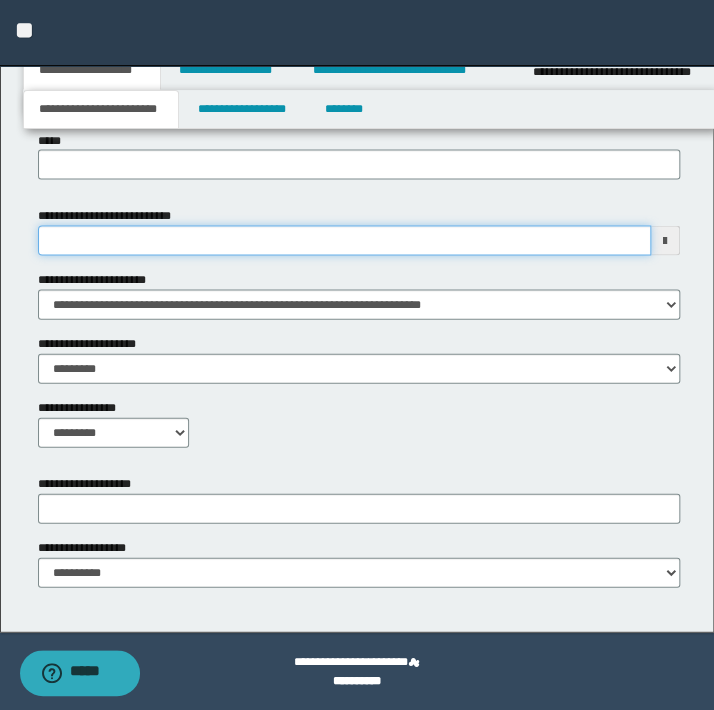 click on "**********" at bounding box center (344, 240) 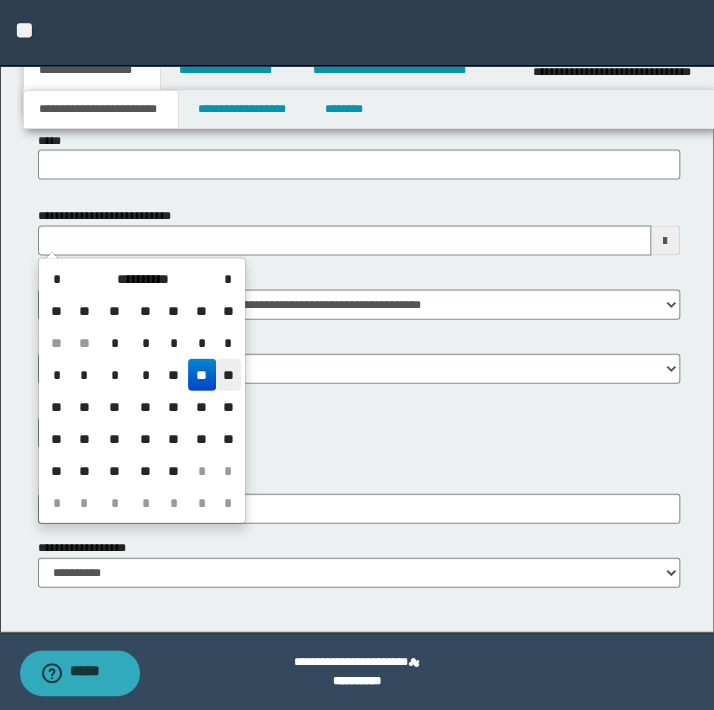 click on "**" at bounding box center (228, 374) 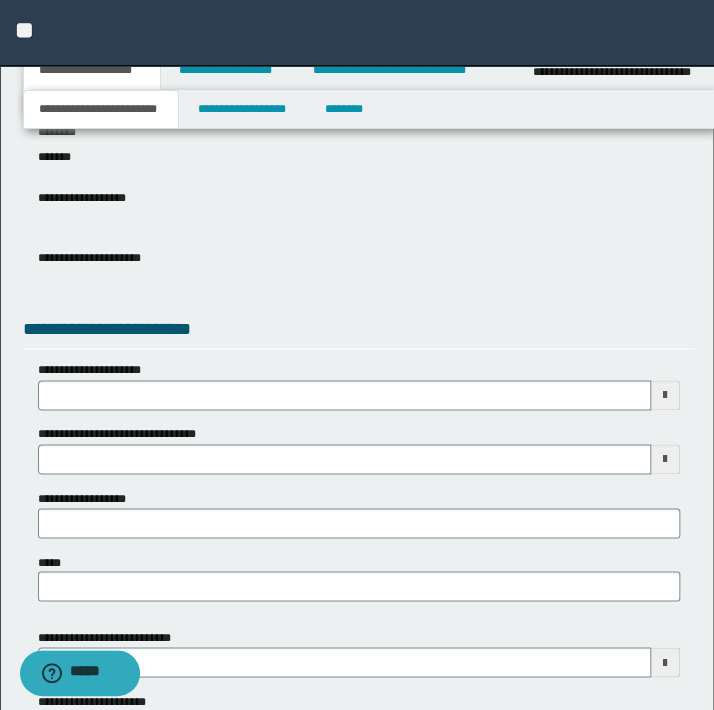 scroll, scrollTop: 461, scrollLeft: 0, axis: vertical 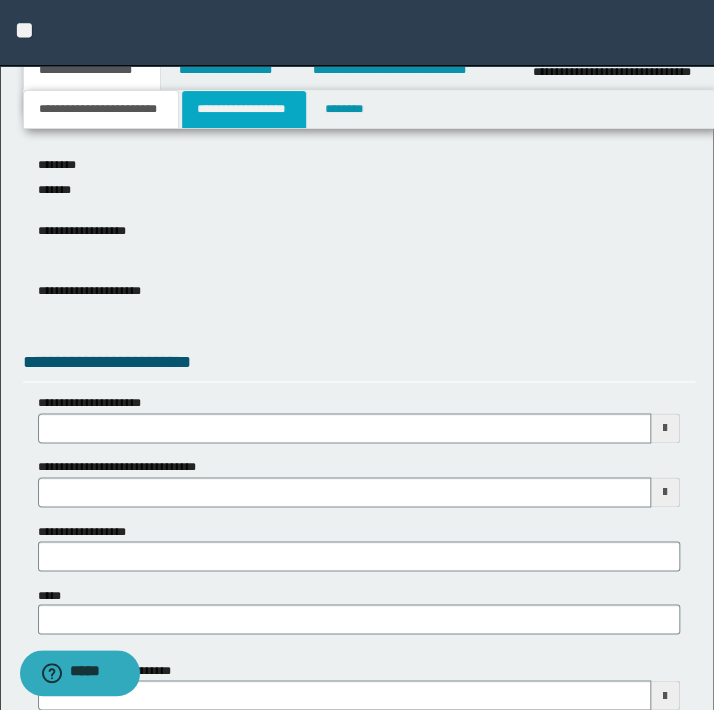 click on "**********" at bounding box center [244, 109] 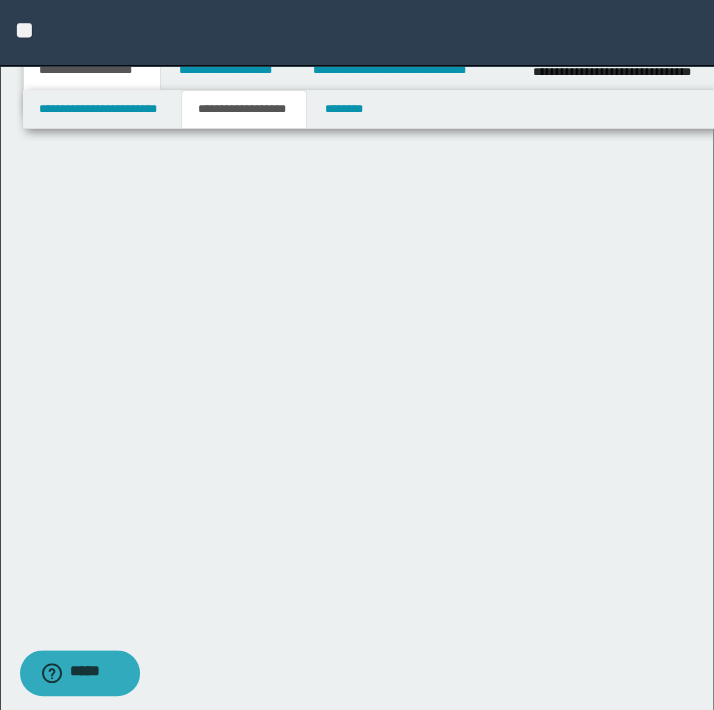 scroll, scrollTop: 0, scrollLeft: 0, axis: both 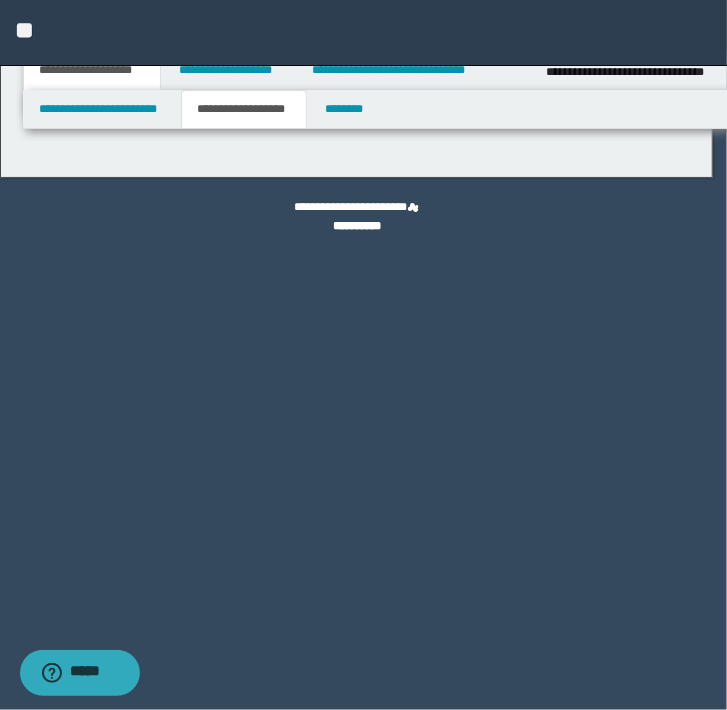 type on "********" 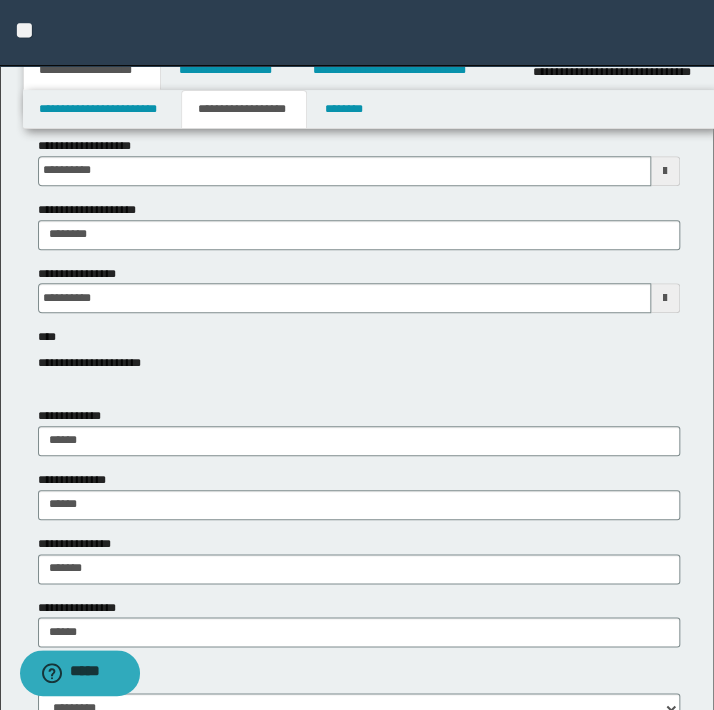 scroll, scrollTop: 272, scrollLeft: 0, axis: vertical 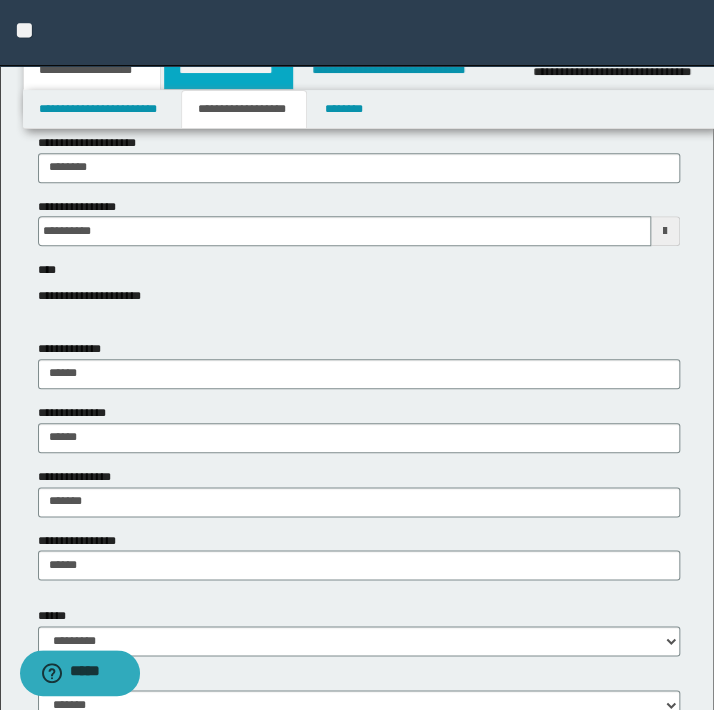 click on "**********" at bounding box center [228, 70] 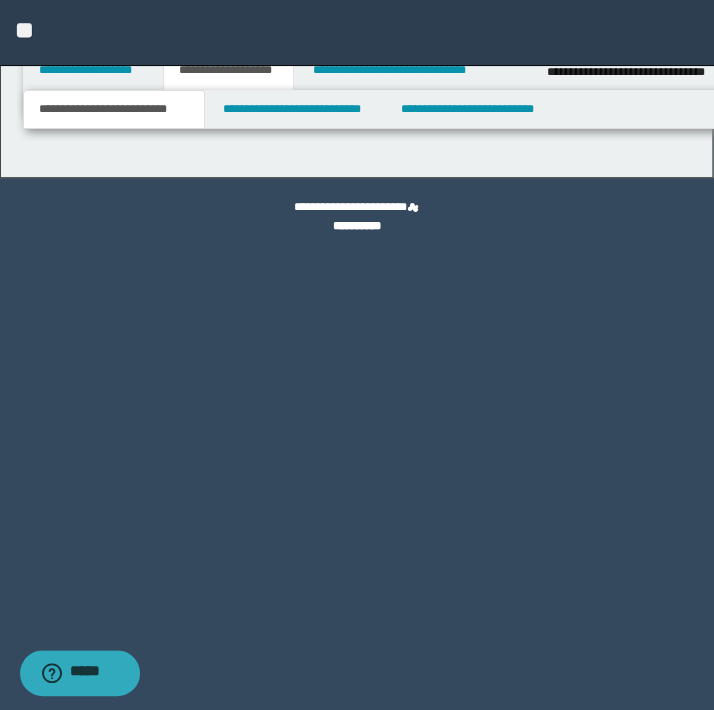 scroll, scrollTop: 0, scrollLeft: 0, axis: both 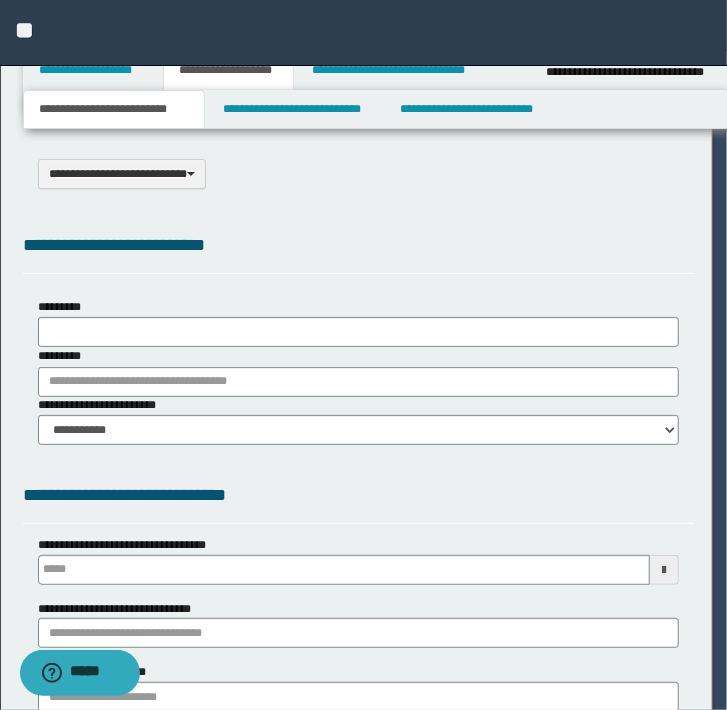 type on "********" 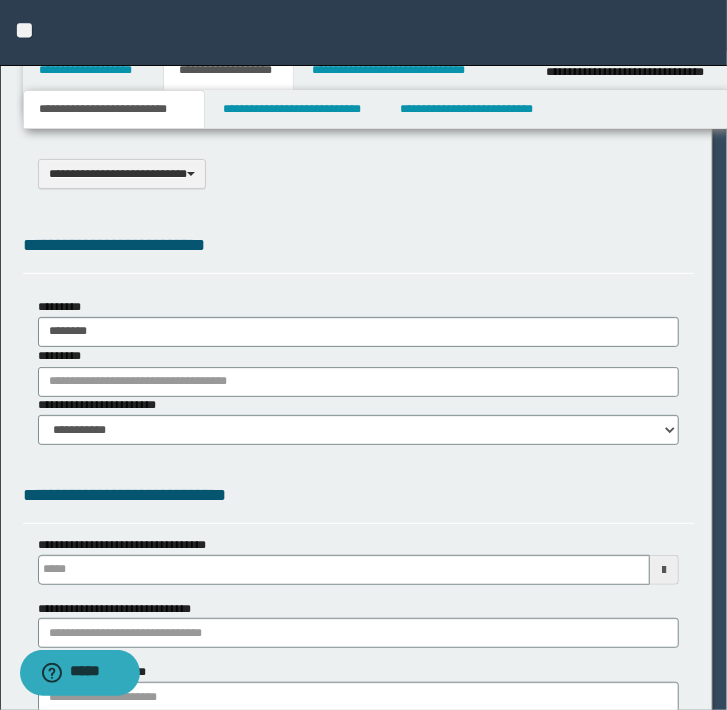scroll, scrollTop: 0, scrollLeft: 0, axis: both 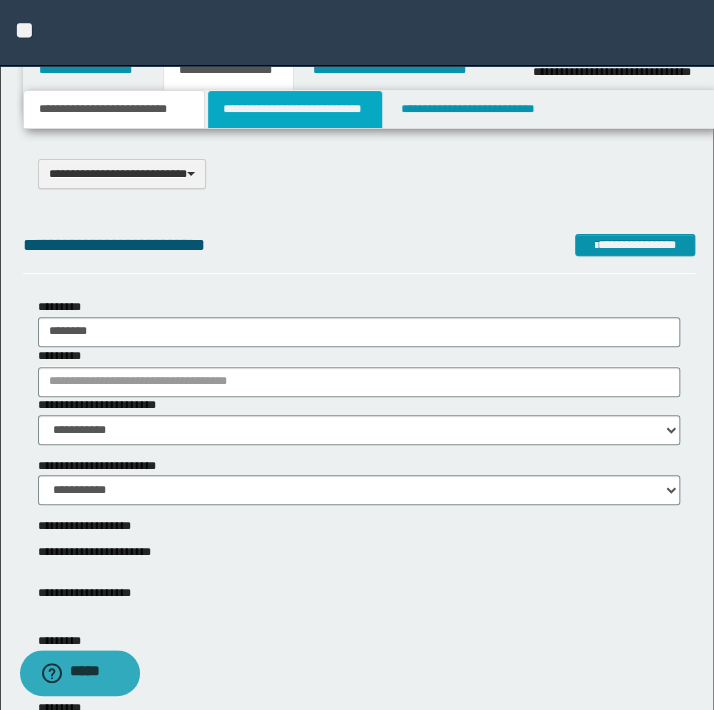 click on "**********" at bounding box center (294, 109) 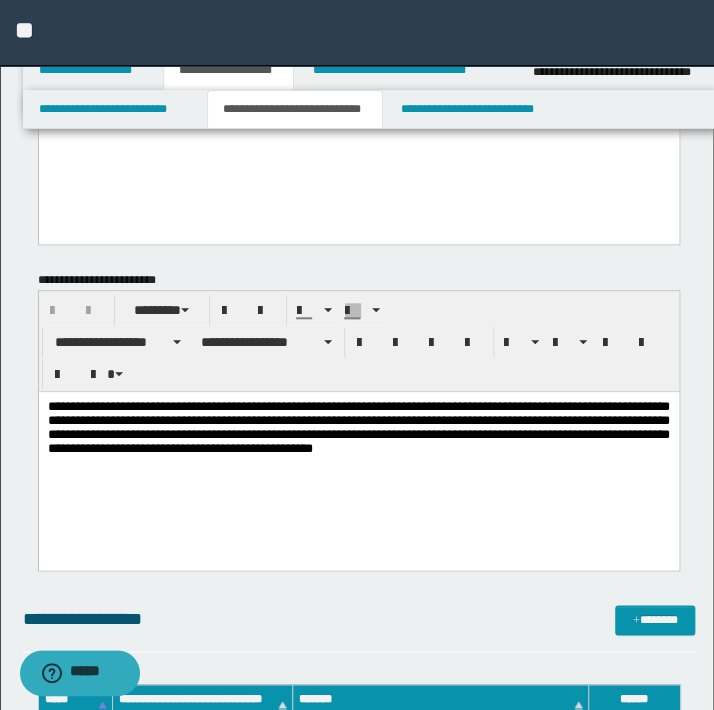 scroll, scrollTop: 272, scrollLeft: 0, axis: vertical 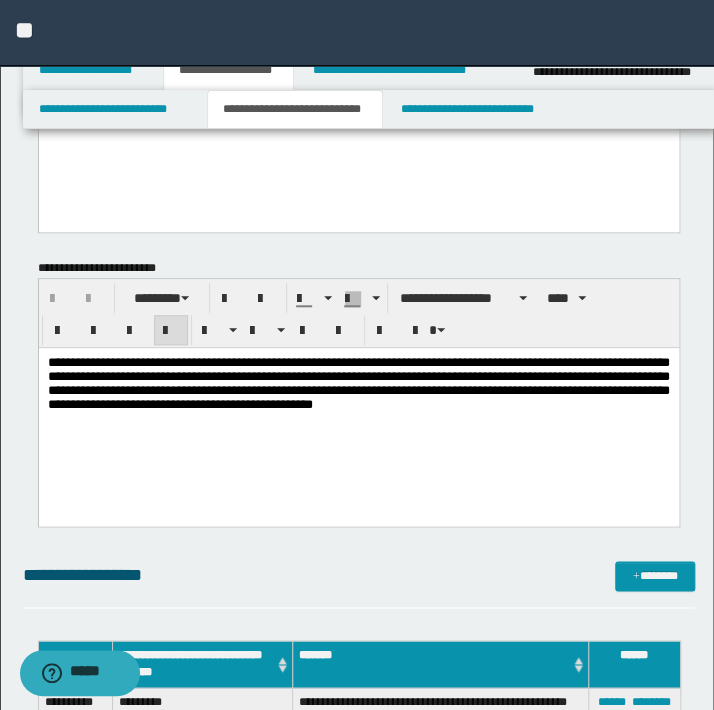 click on "**********" at bounding box center [358, 408] 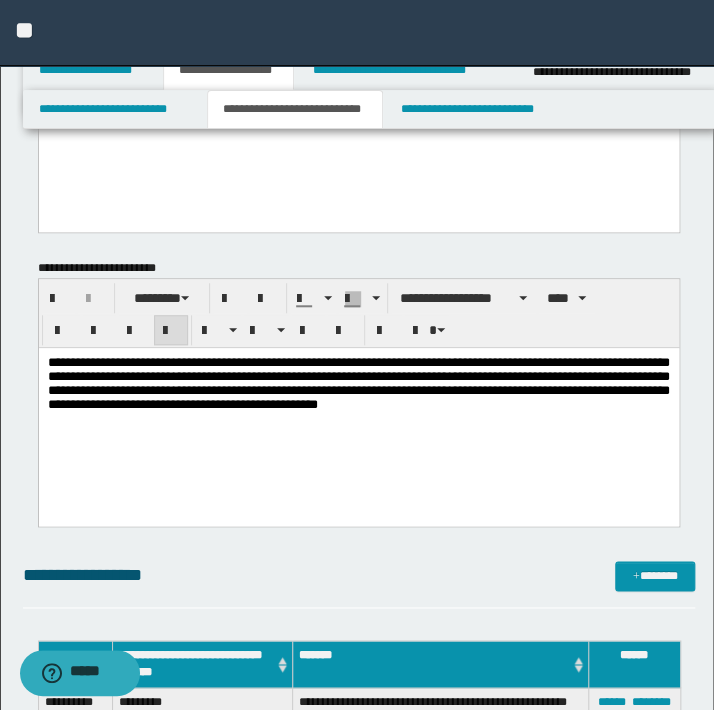 click on "**********" at bounding box center (358, 408) 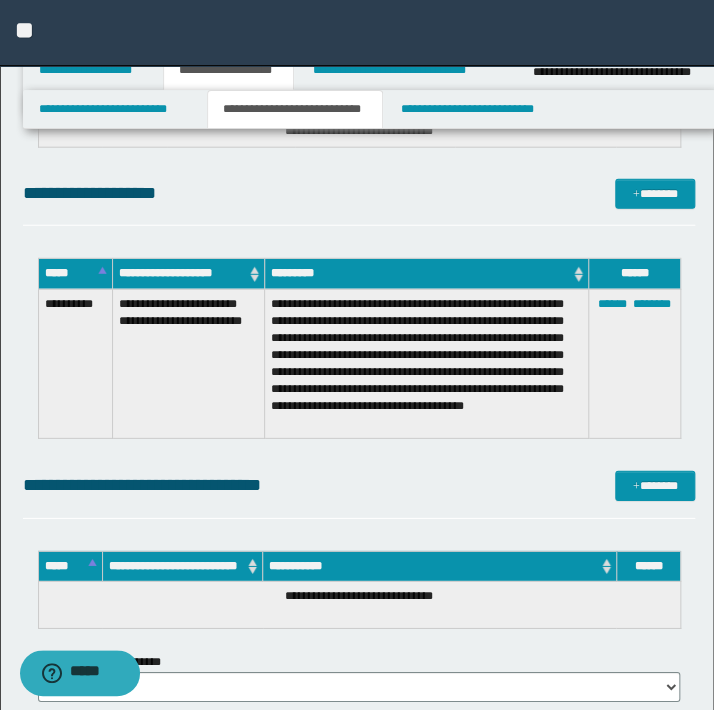 scroll, scrollTop: 3599, scrollLeft: 0, axis: vertical 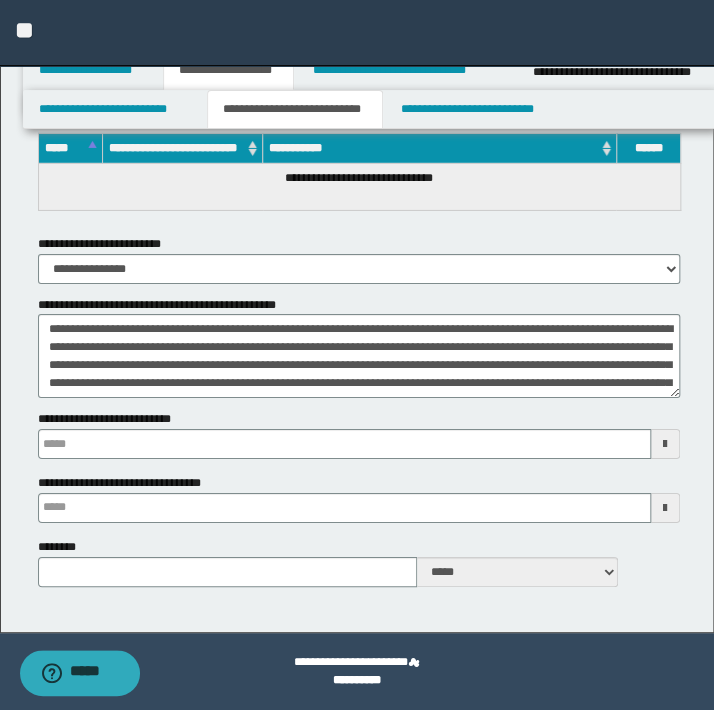 type 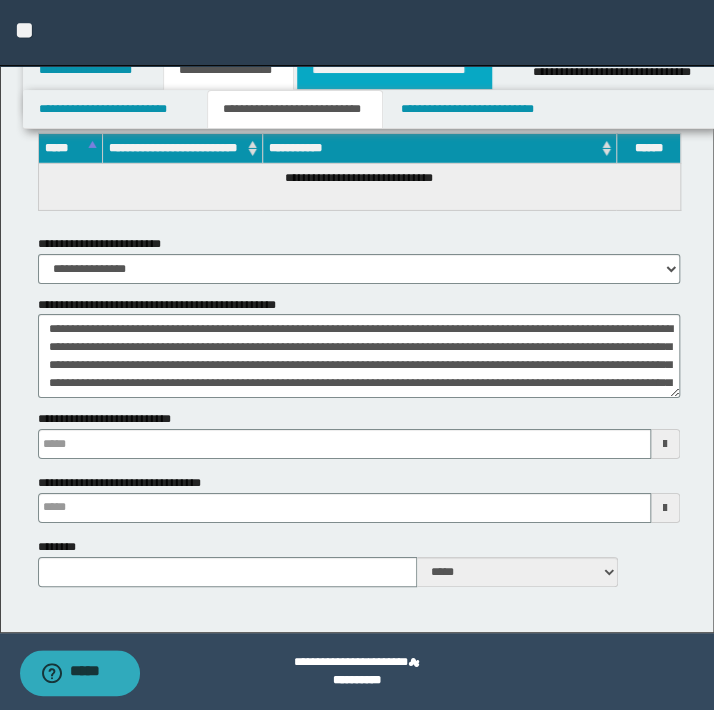 click on "**********" at bounding box center [394, 70] 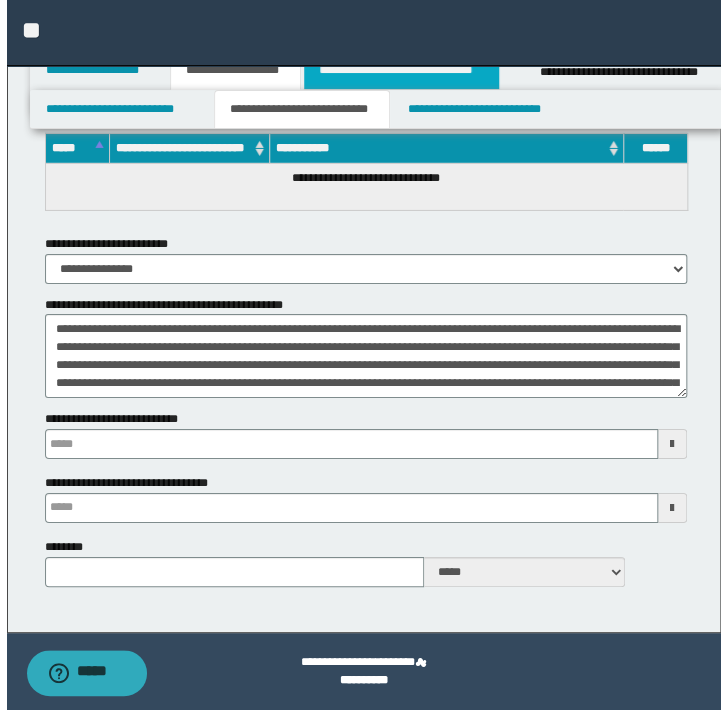 scroll, scrollTop: 0, scrollLeft: 0, axis: both 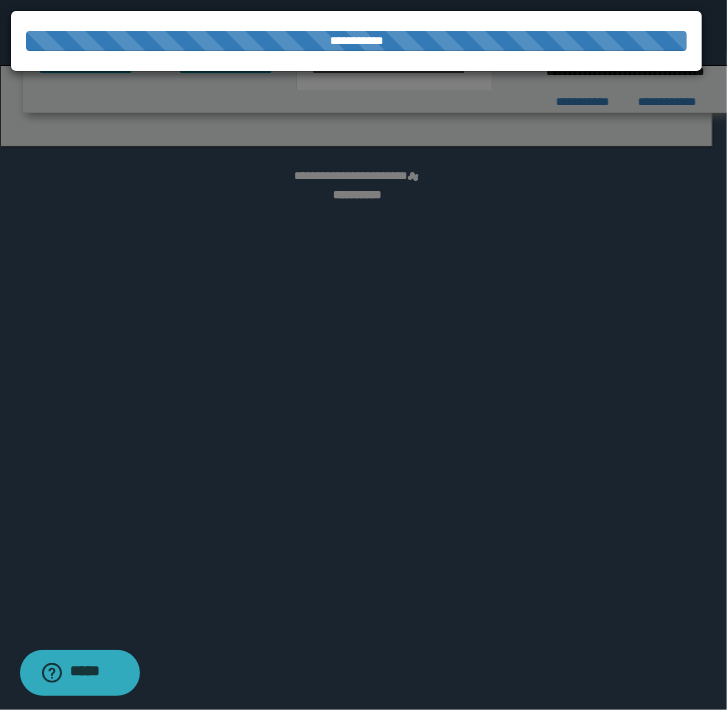 select on "*" 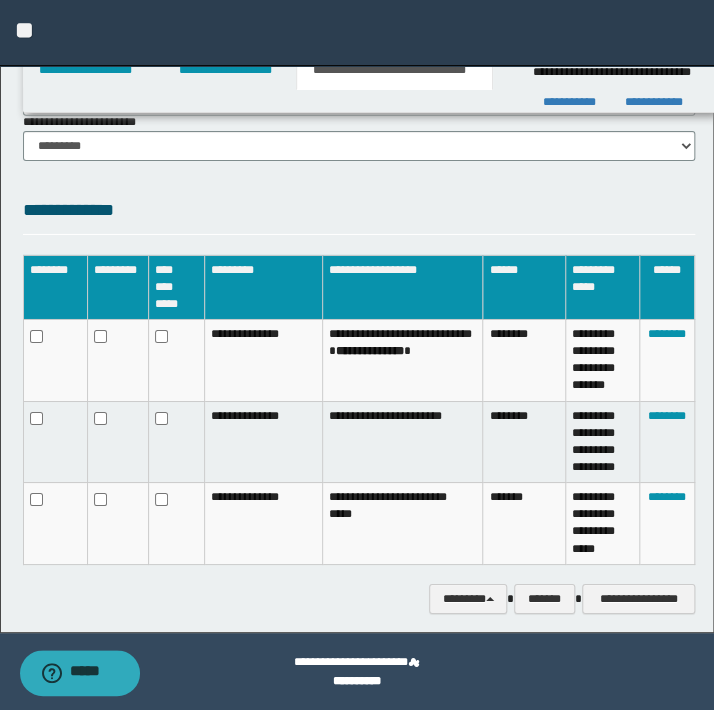 scroll, scrollTop: 1590, scrollLeft: 0, axis: vertical 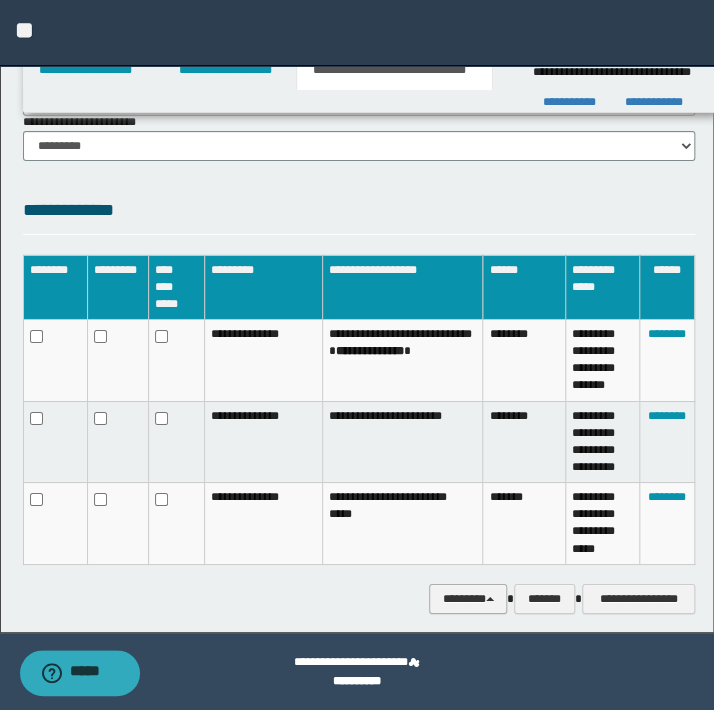 click at bounding box center [490, 599] 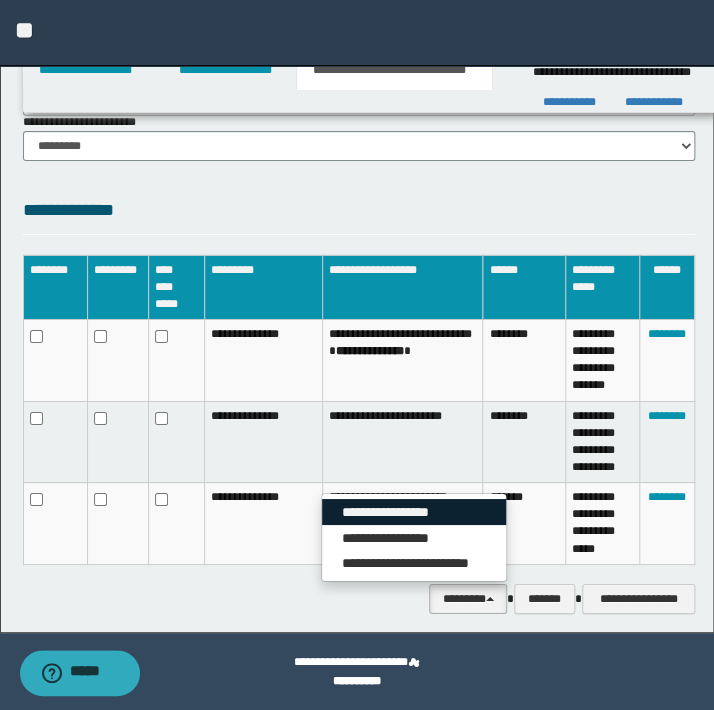 click on "**********" at bounding box center (414, 512) 